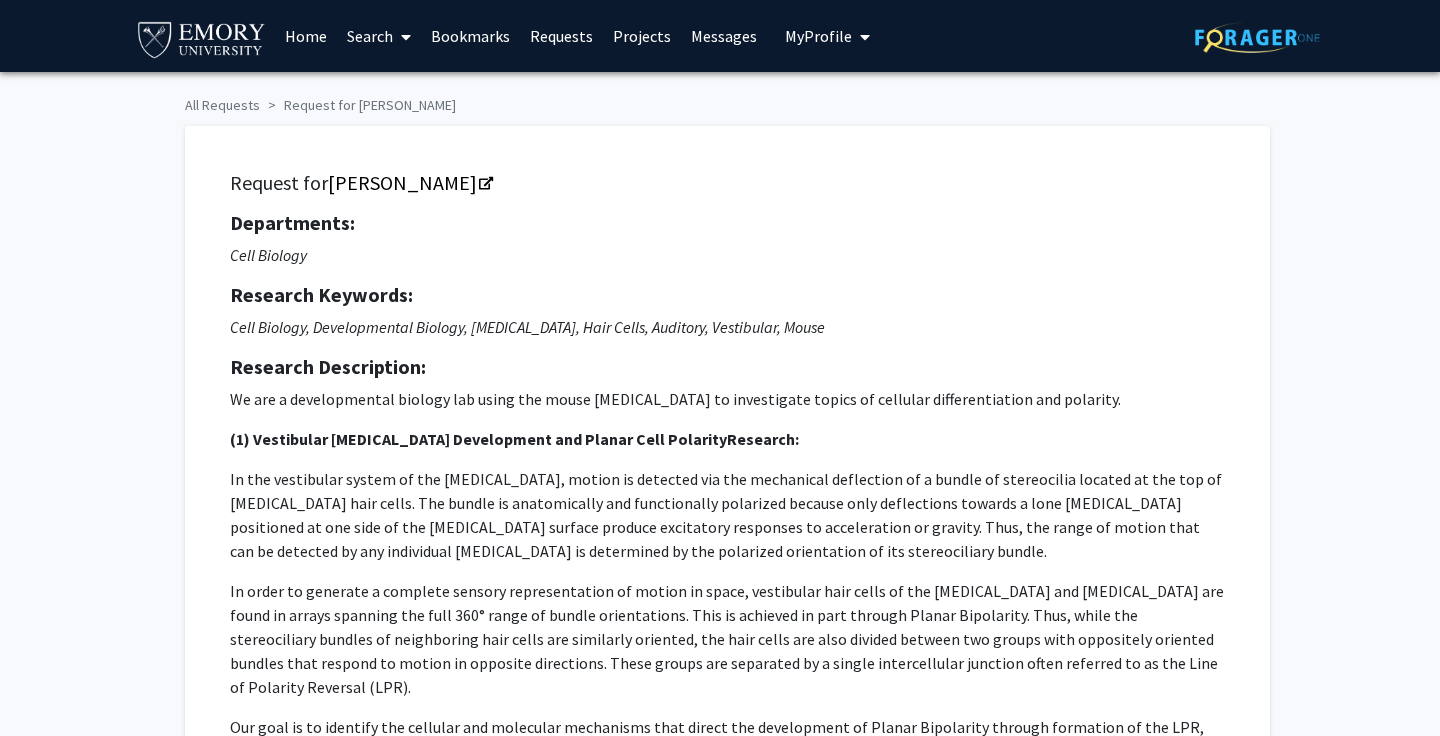 scroll, scrollTop: 0, scrollLeft: 0, axis: both 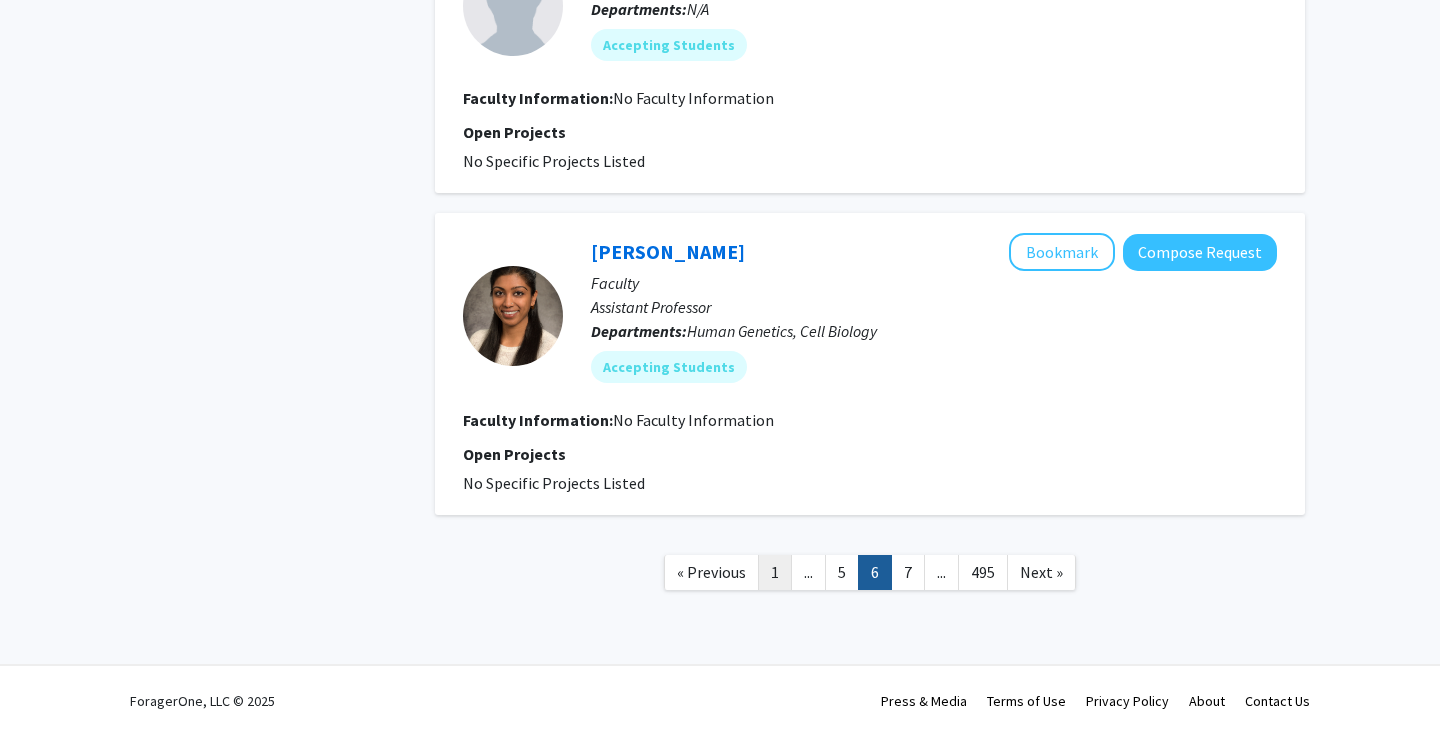 click on "1" 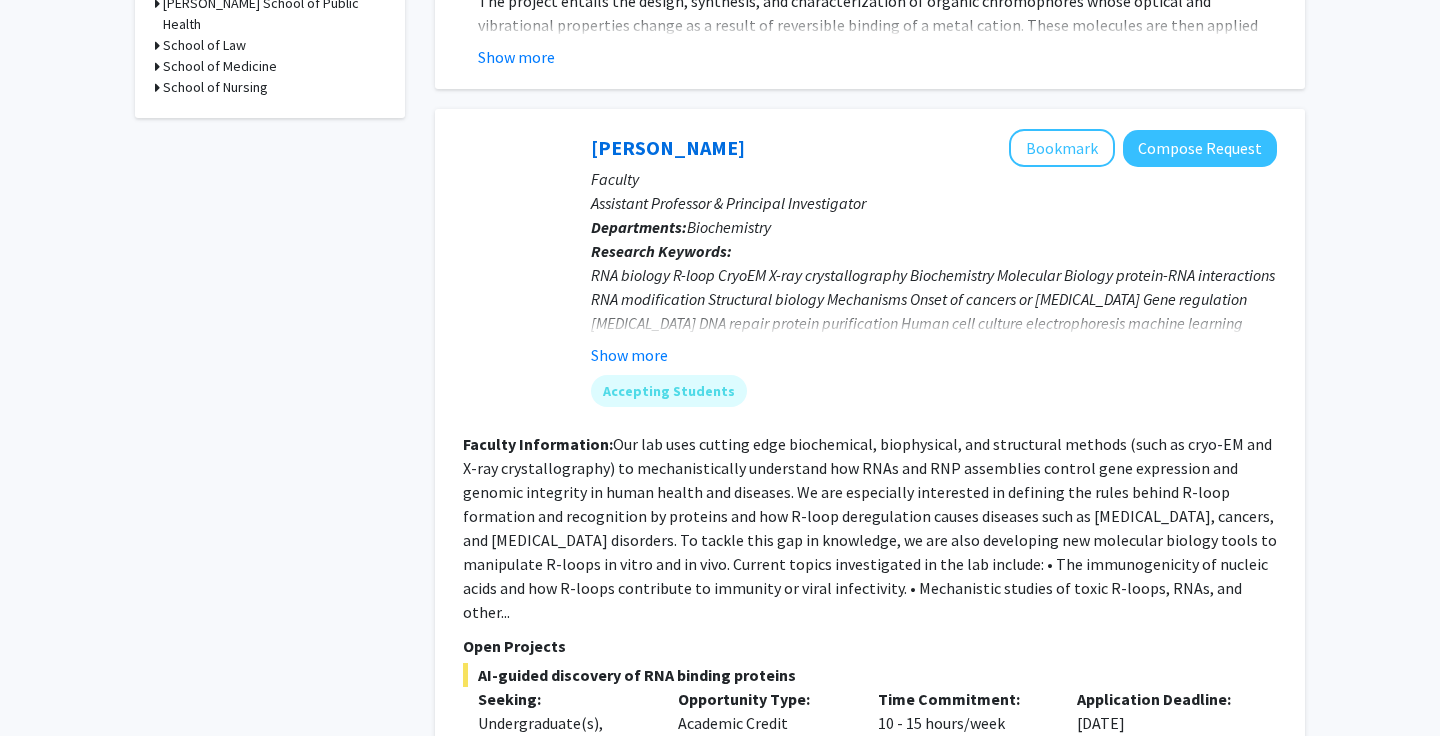 scroll, scrollTop: 857, scrollLeft: 0, axis: vertical 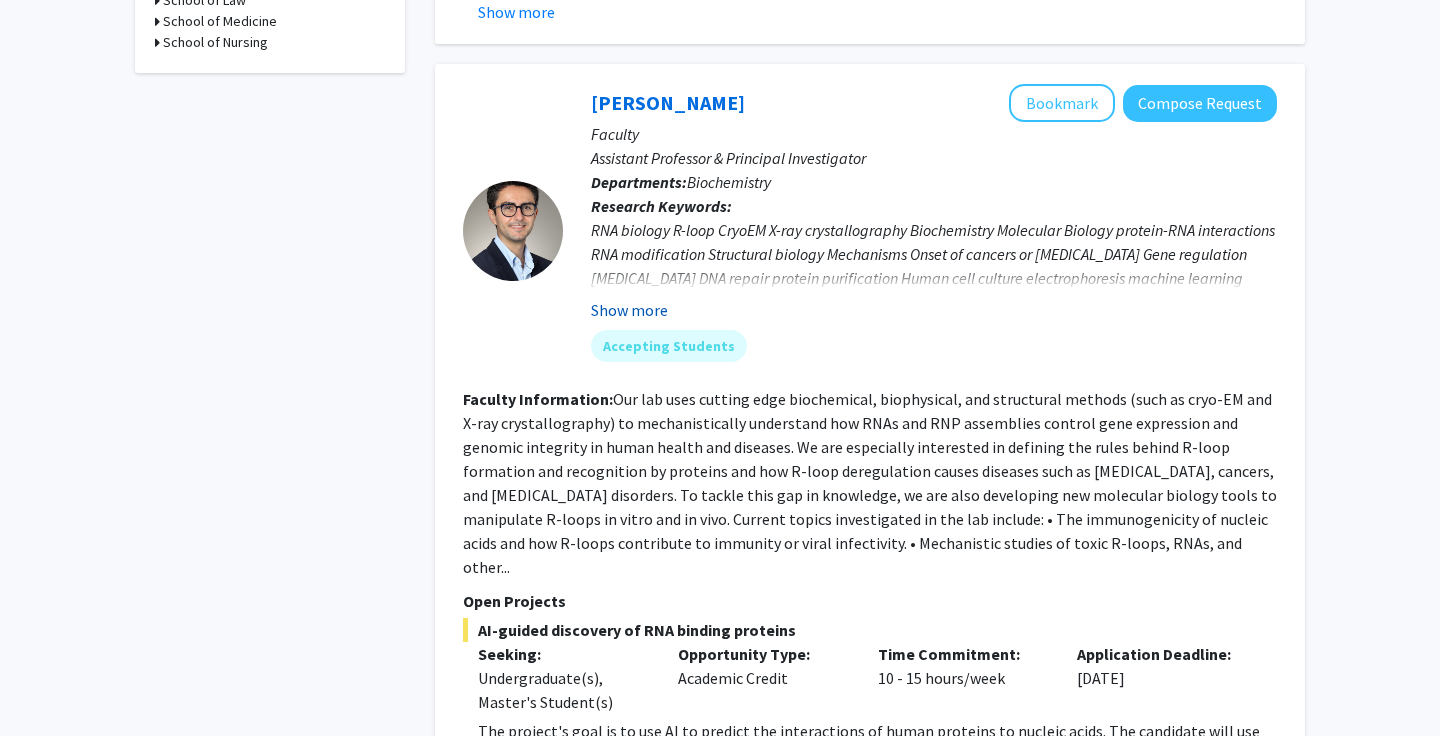 click on "Show more" 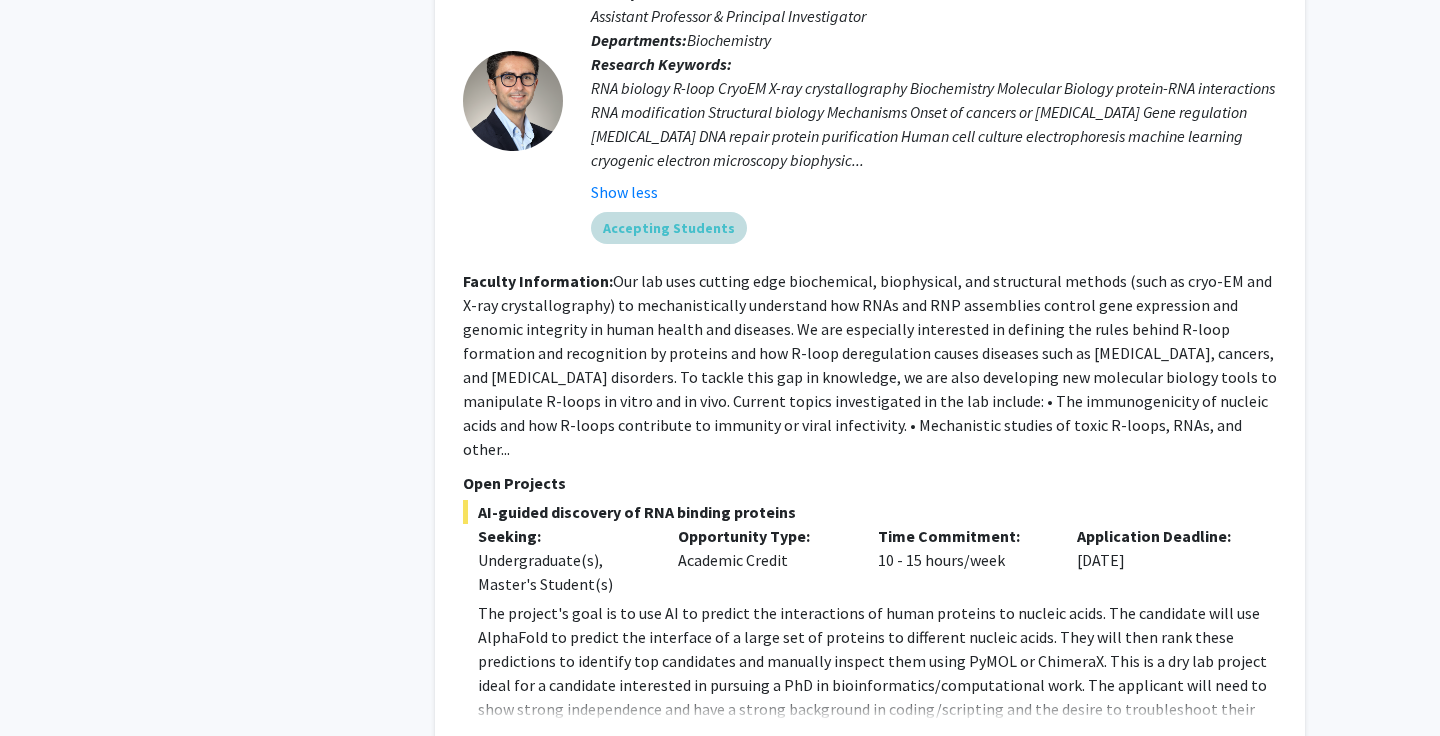 scroll, scrollTop: 1003, scrollLeft: 0, axis: vertical 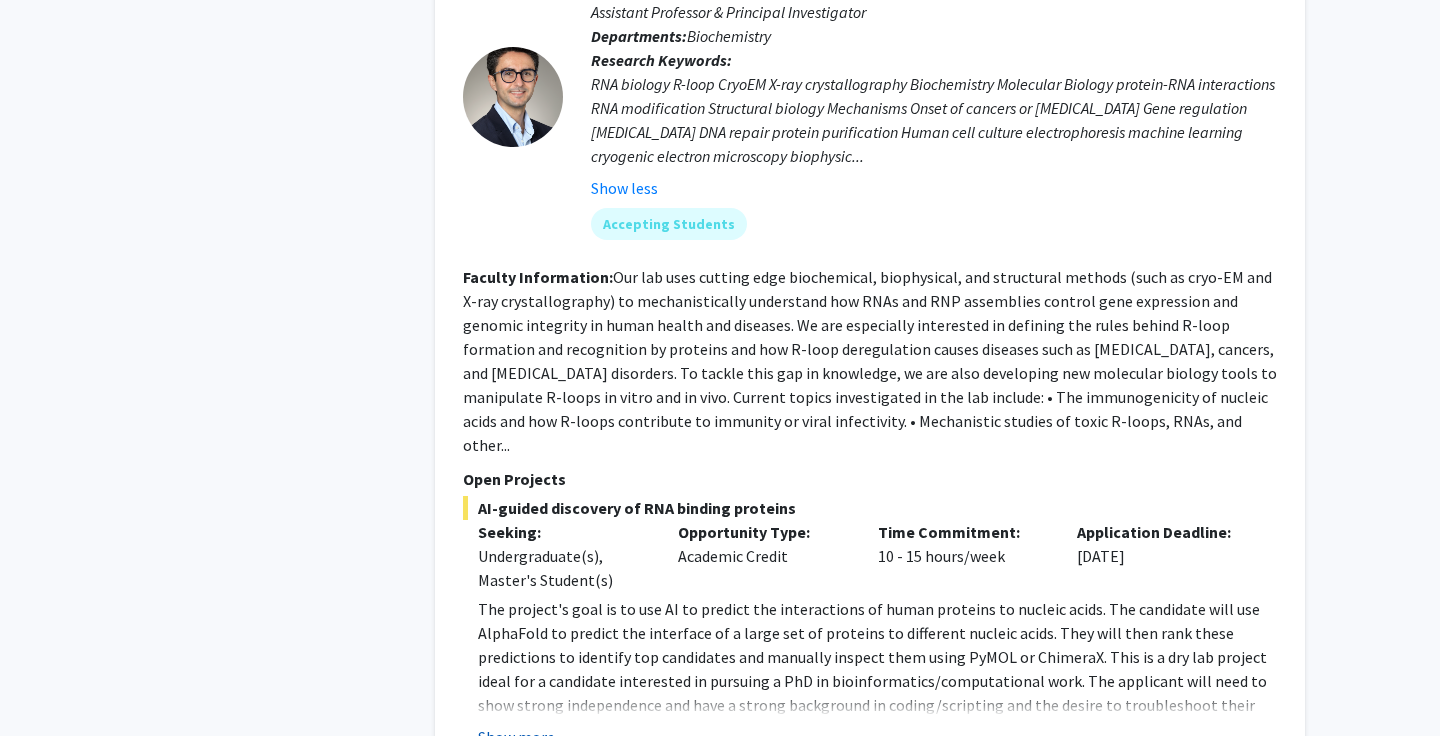click on "Show more" 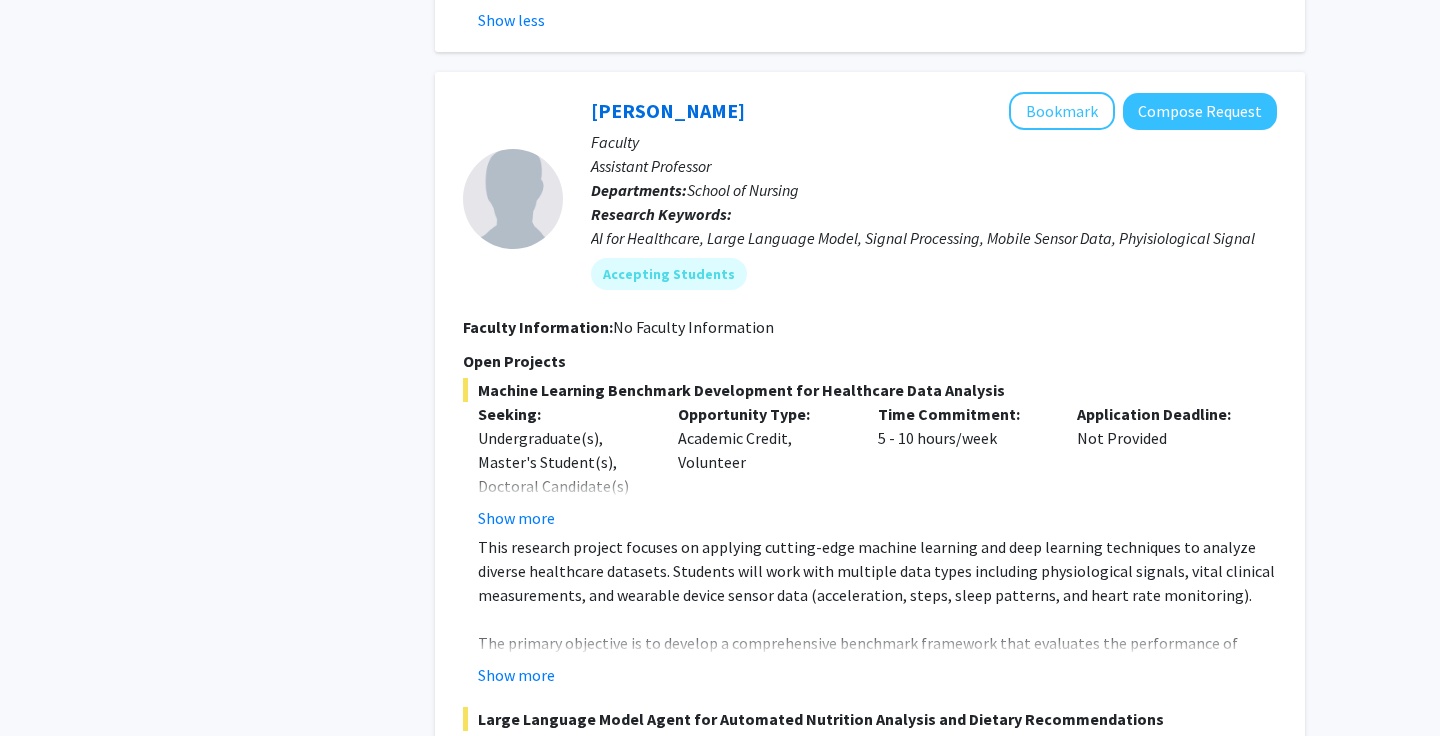 scroll, scrollTop: 1674, scrollLeft: 0, axis: vertical 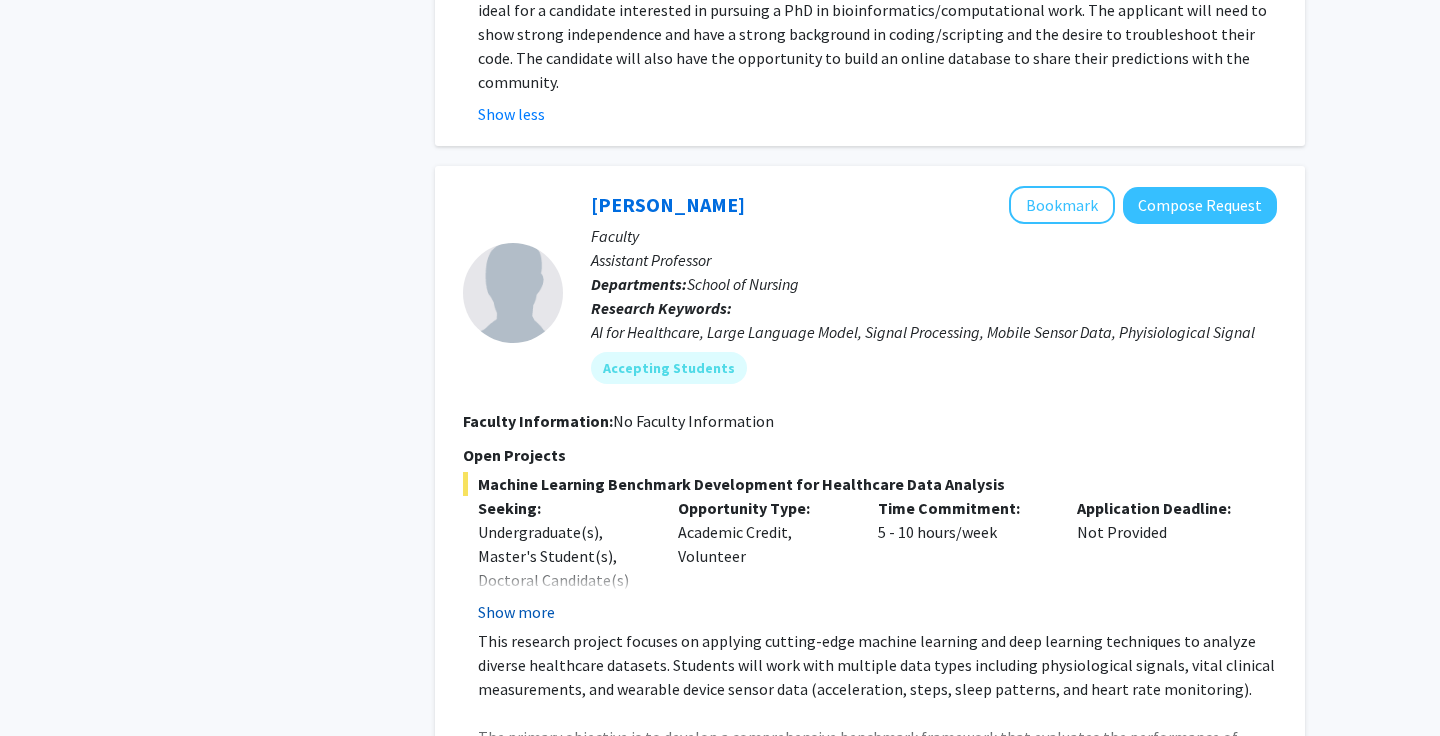 click on "Show more" 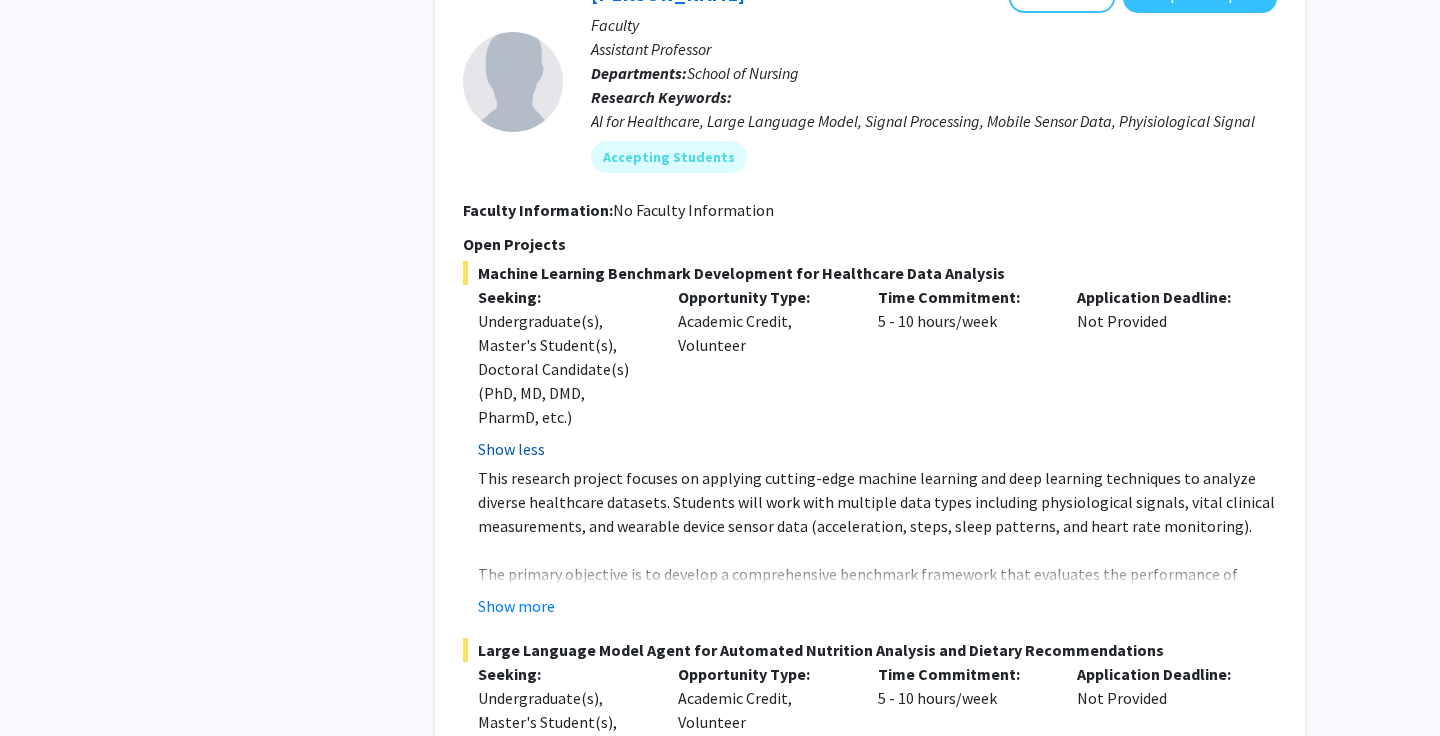 scroll, scrollTop: 1939, scrollLeft: 0, axis: vertical 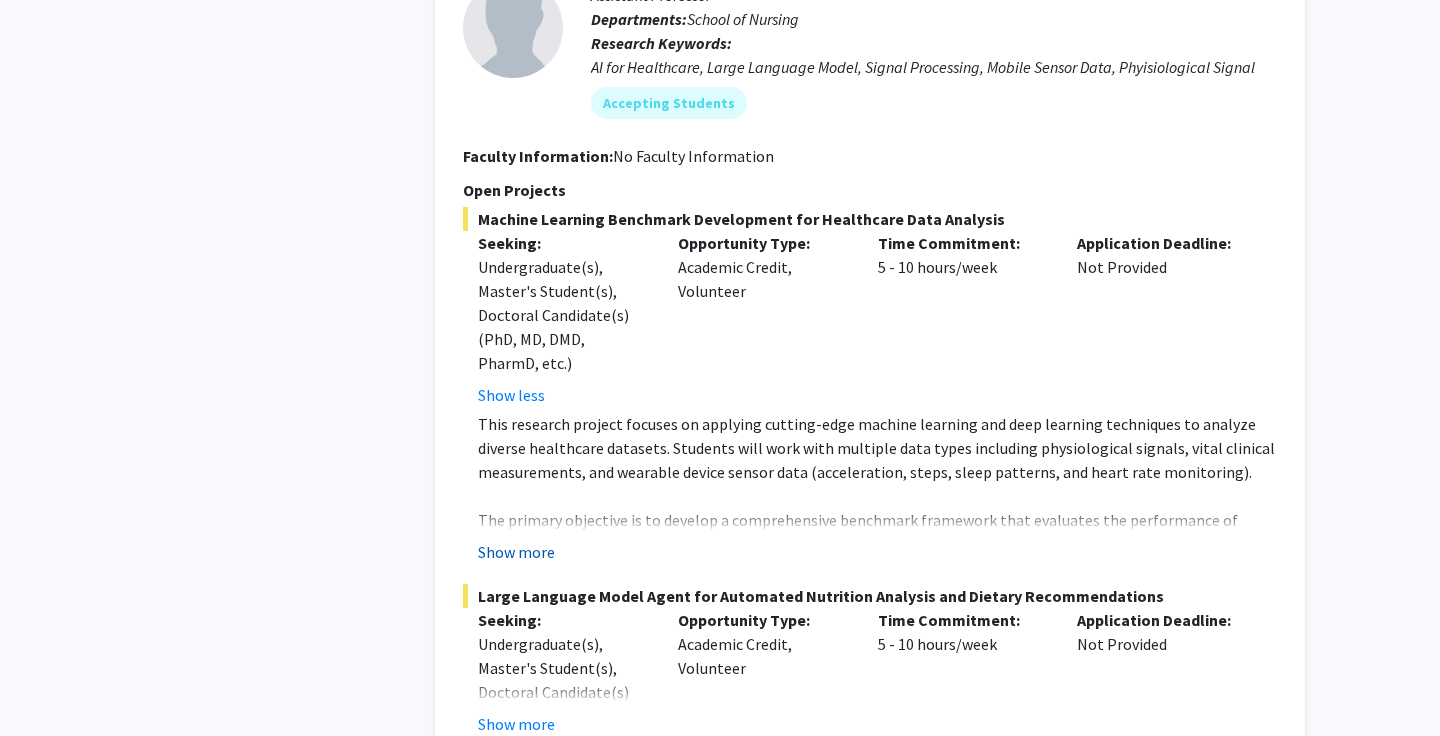 click on "Show more" 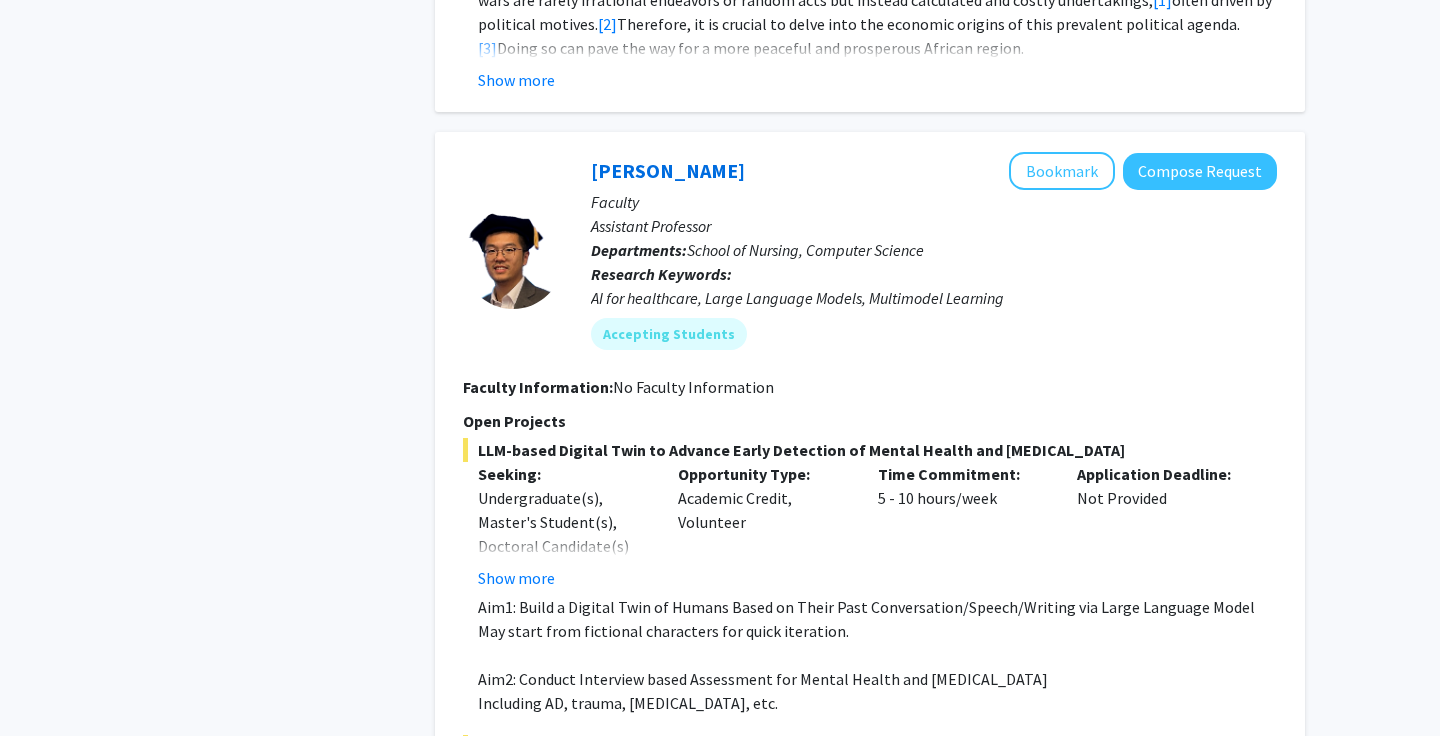 scroll, scrollTop: 3893, scrollLeft: 0, axis: vertical 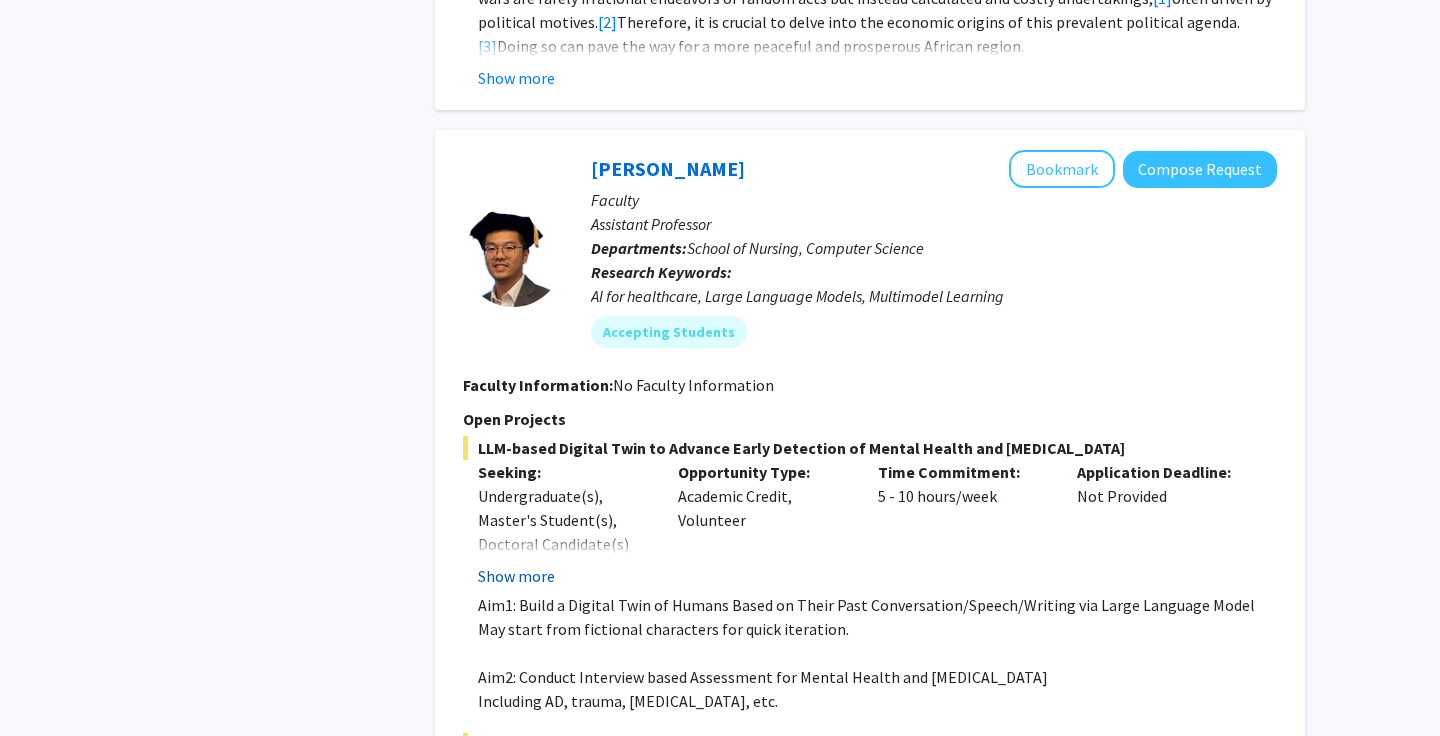 click on "Show more" 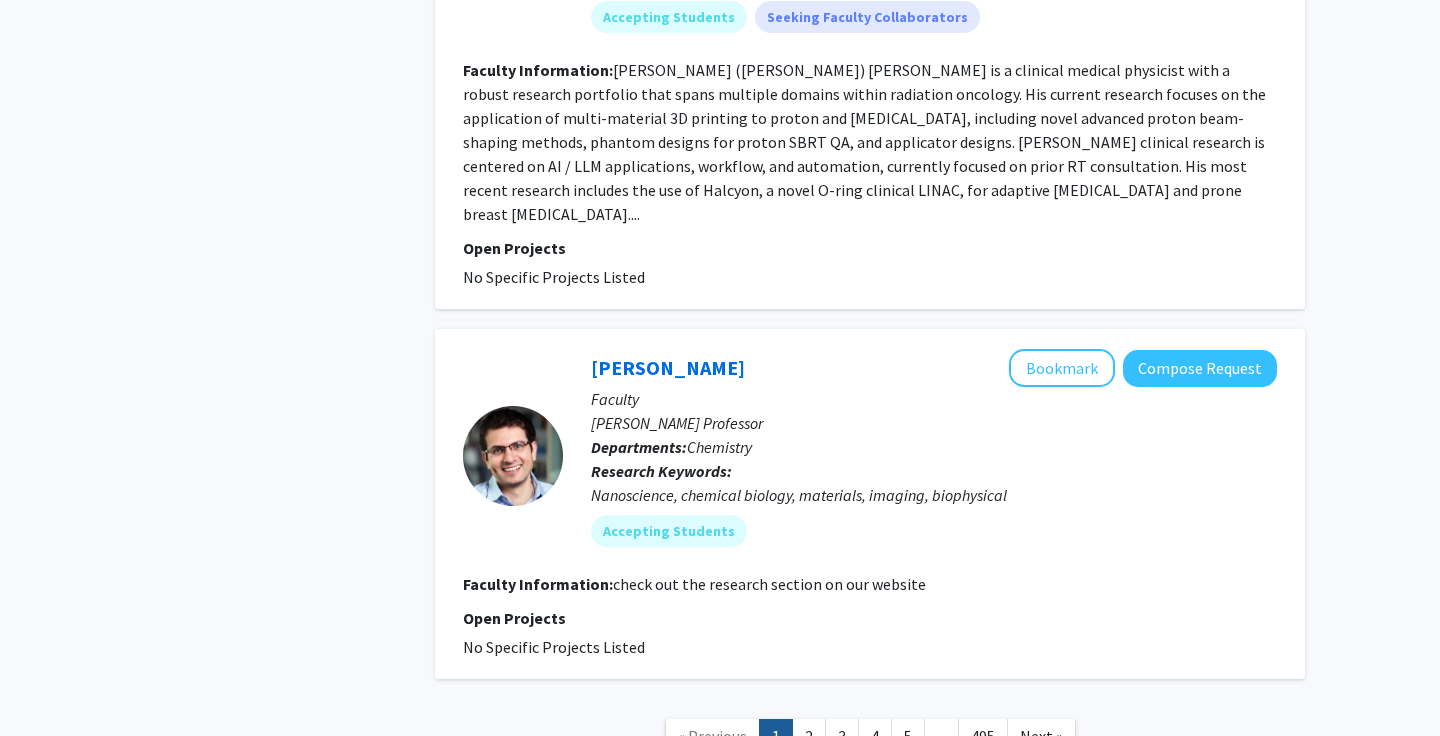 scroll, scrollTop: 6588, scrollLeft: 0, axis: vertical 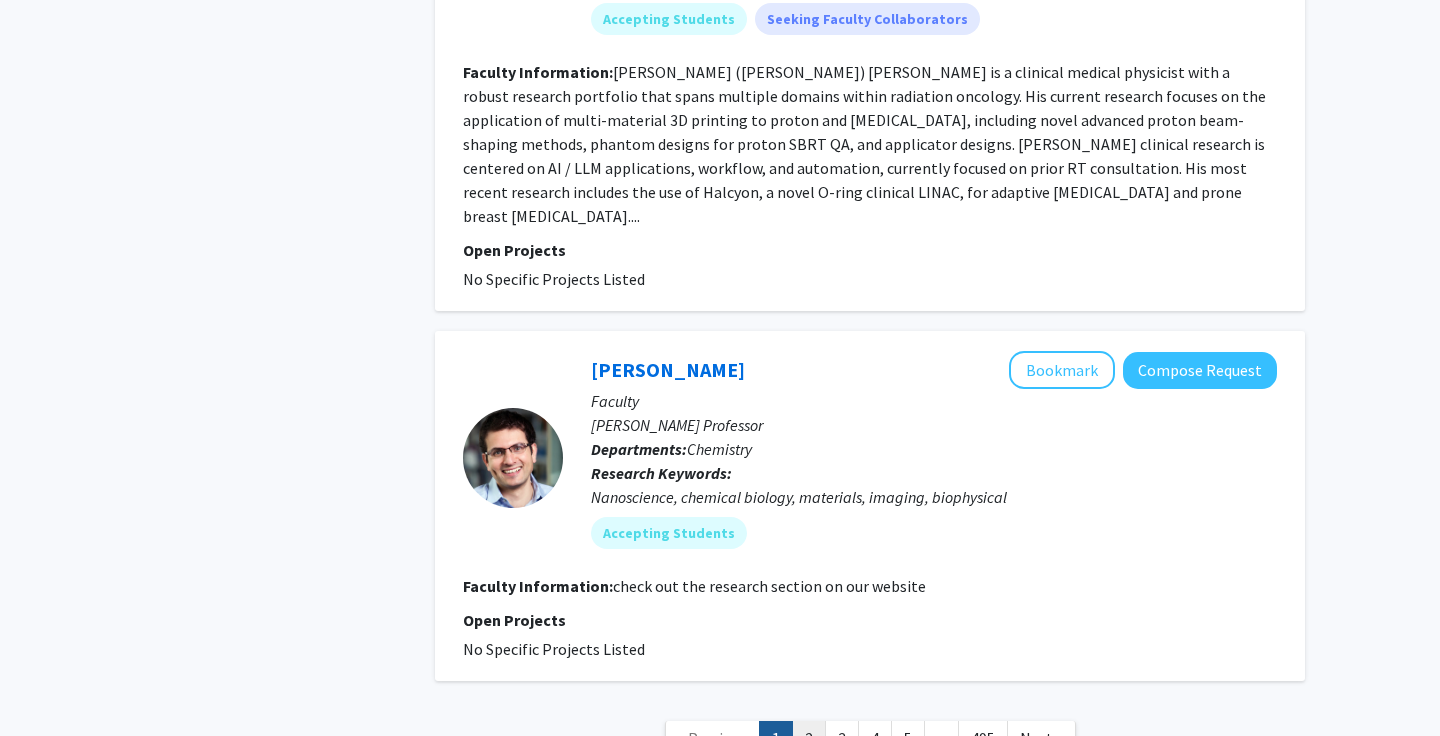 click on "2" 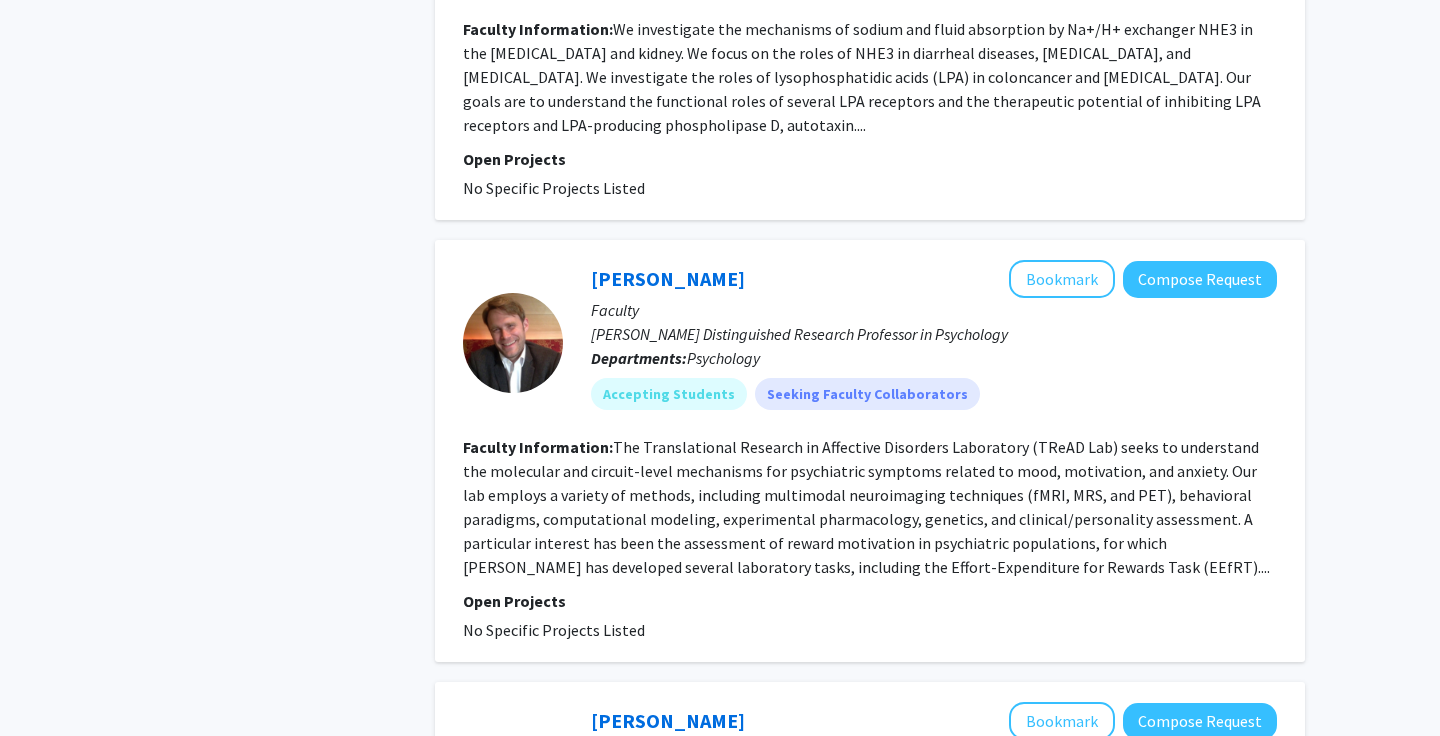 scroll, scrollTop: 1407, scrollLeft: 0, axis: vertical 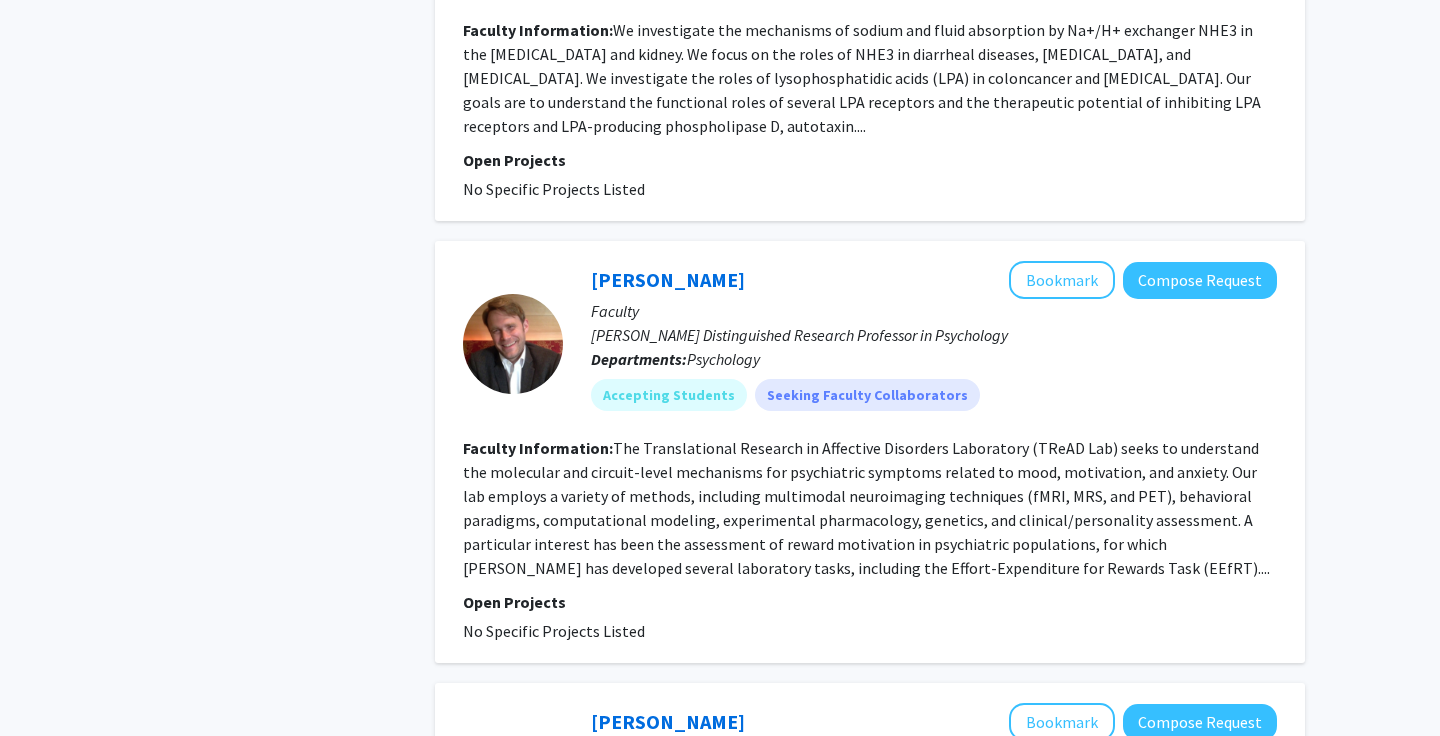 click on "We investigate the mechanisms of sodium and fluid absorption by Na+/H+ exchanger NHE3 in the intestine and kidney. We focus on the roles of NHE3 in diarrheal diseases, diabetes, and hypertension.								  								    									We investigate the roles of lysophosphatidic acids (LPA) in coloncancer and colitis. Our goals are to understand the functional roles of several LPA receptors and the therapeutic potential of inhibiting LPA receptors and LPA-producing phospholipase D, autotaxin...." 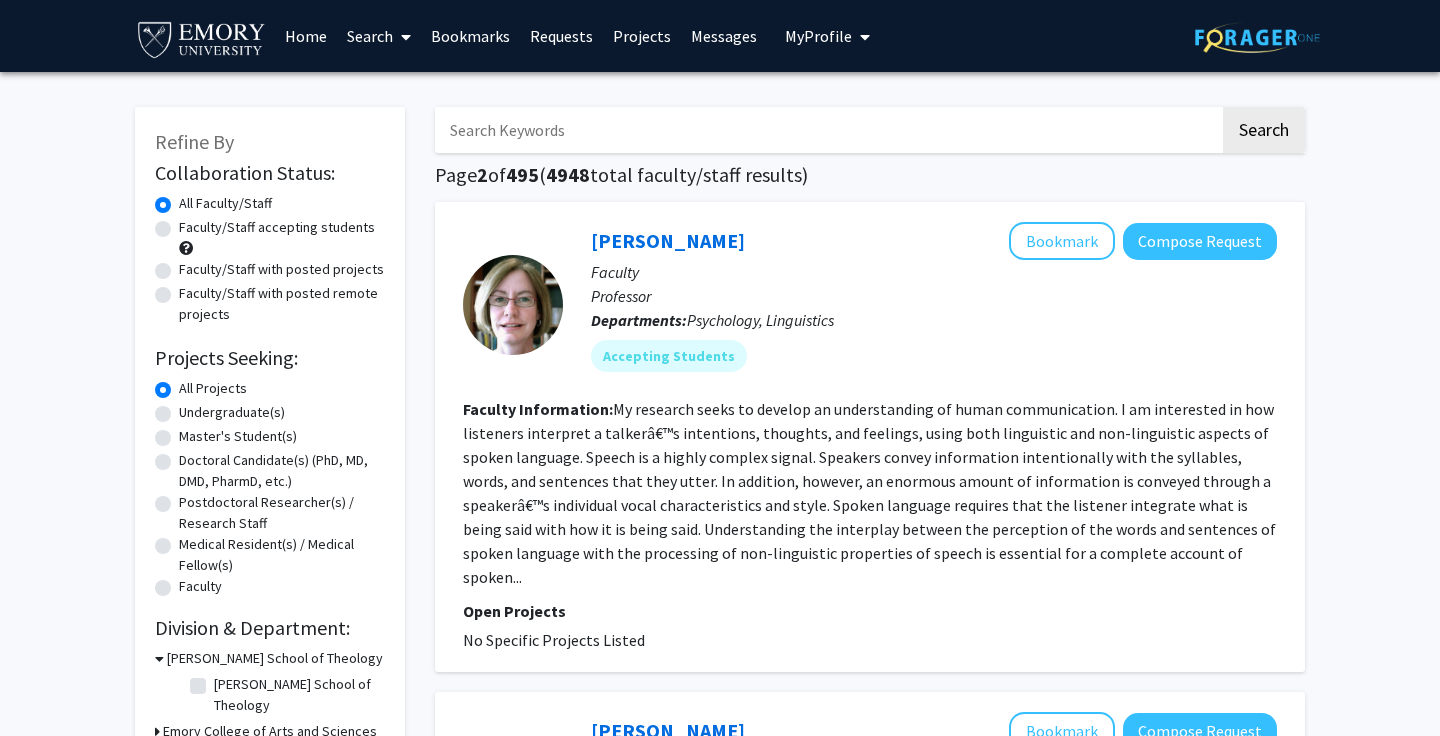 scroll, scrollTop: 0, scrollLeft: 0, axis: both 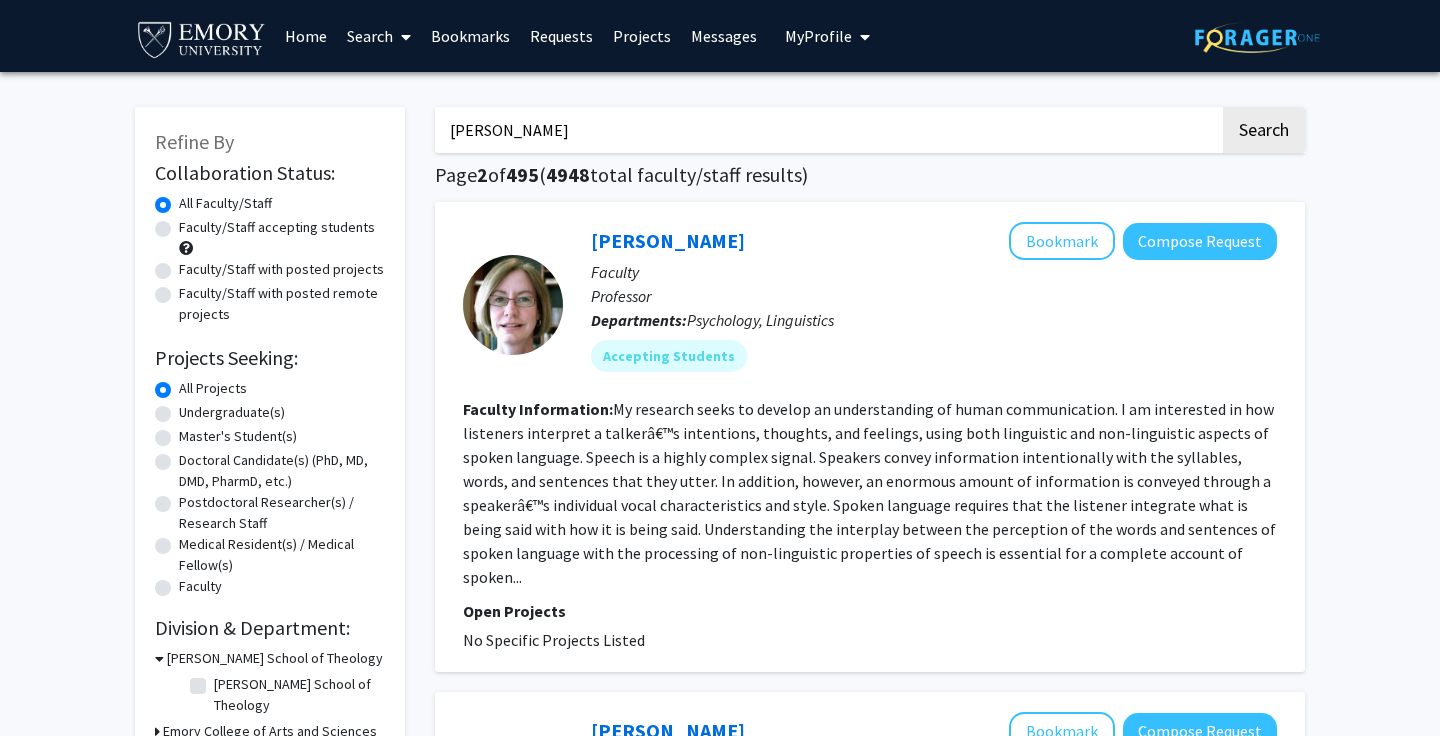 click on "Search" 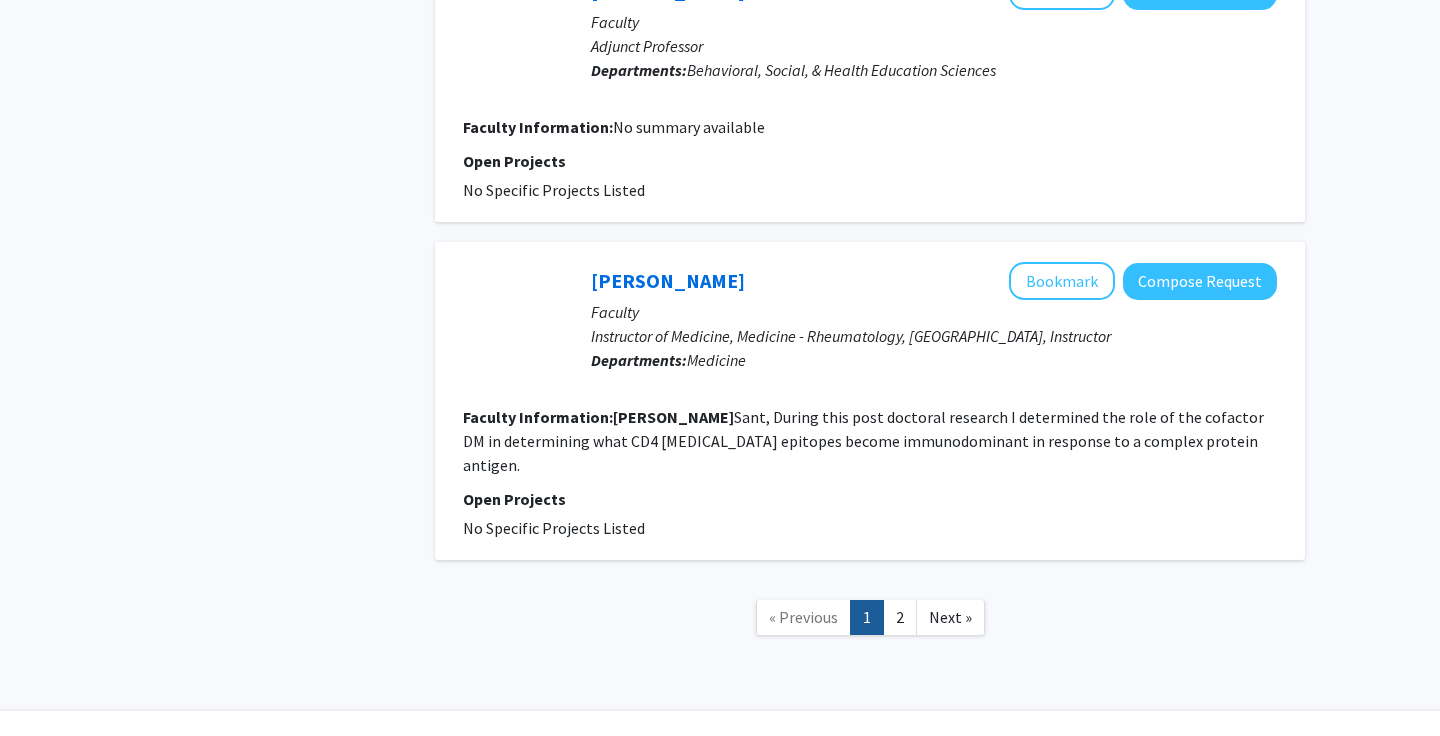 scroll, scrollTop: 2785, scrollLeft: 0, axis: vertical 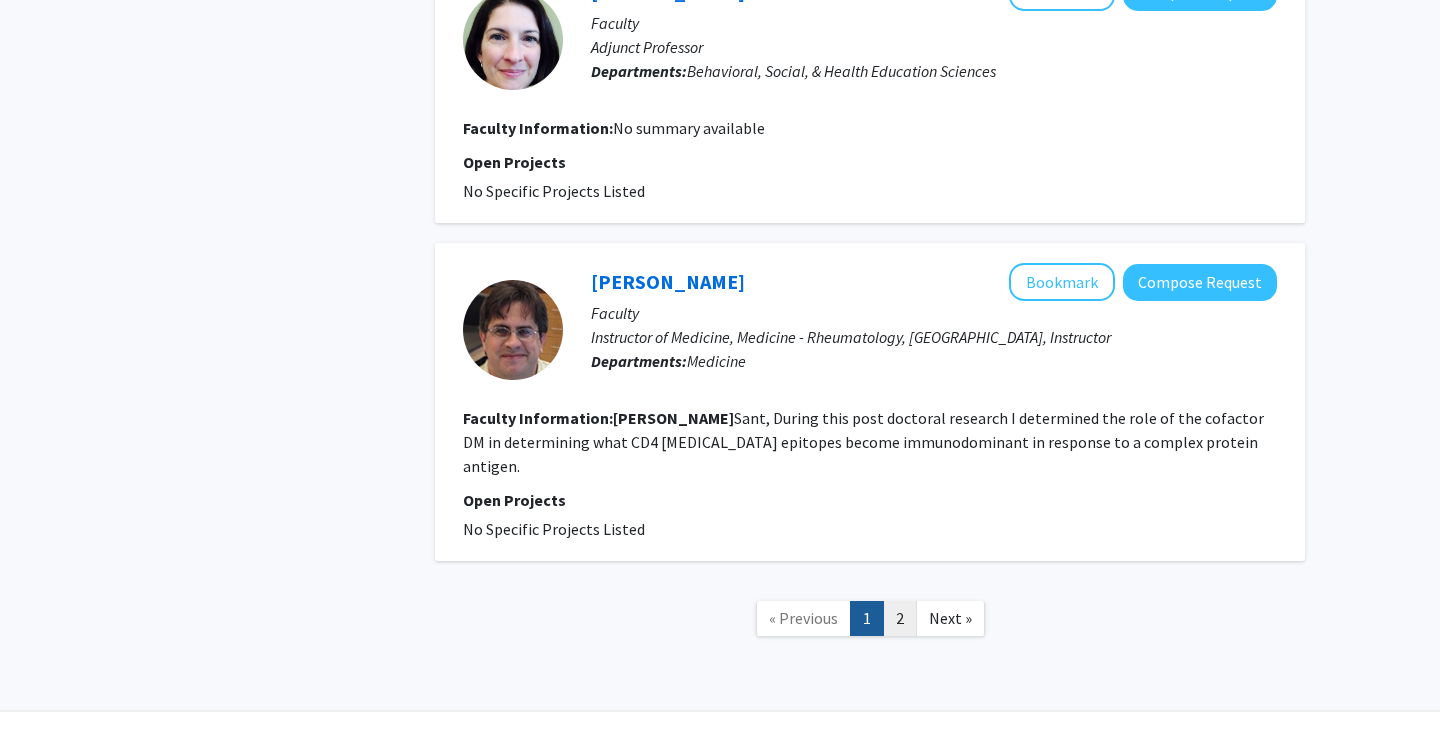 type on "Andrea" 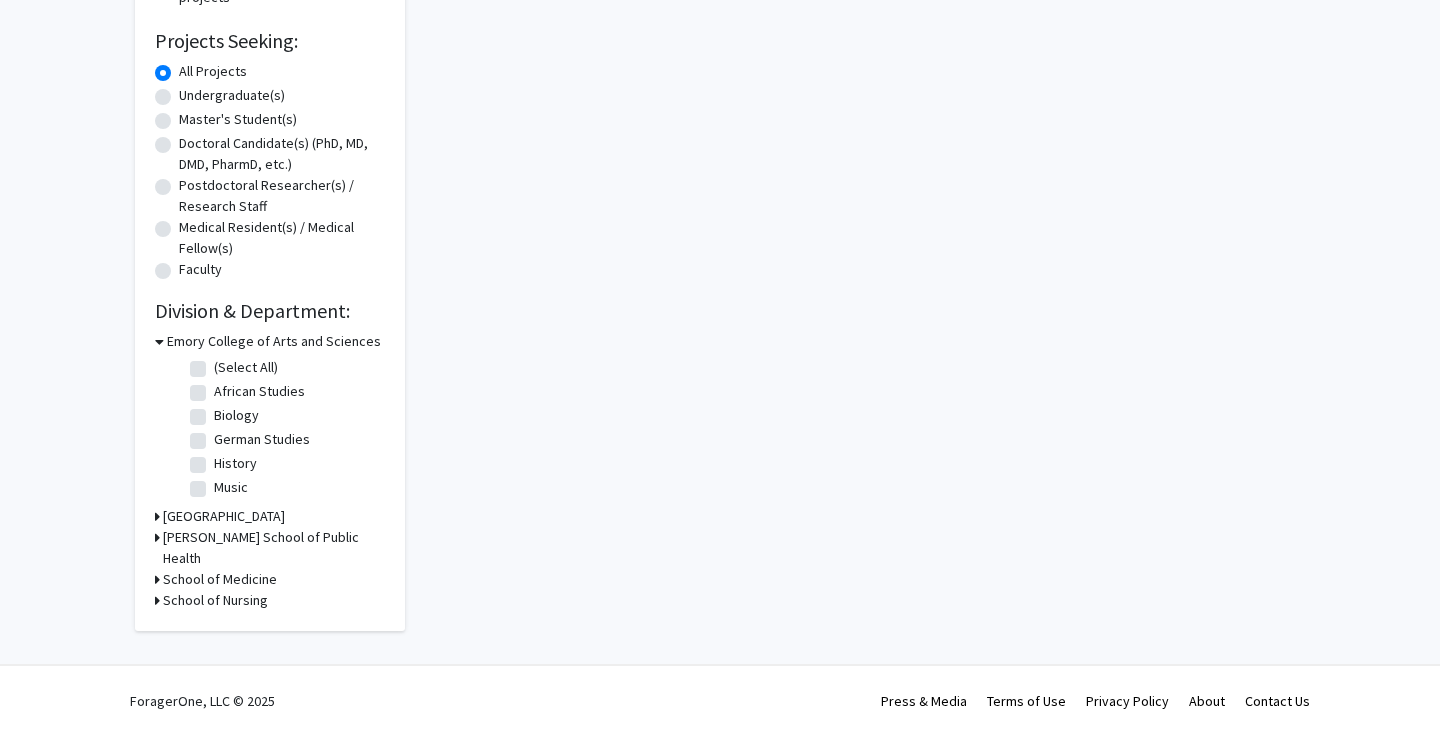 scroll, scrollTop: 0, scrollLeft: 0, axis: both 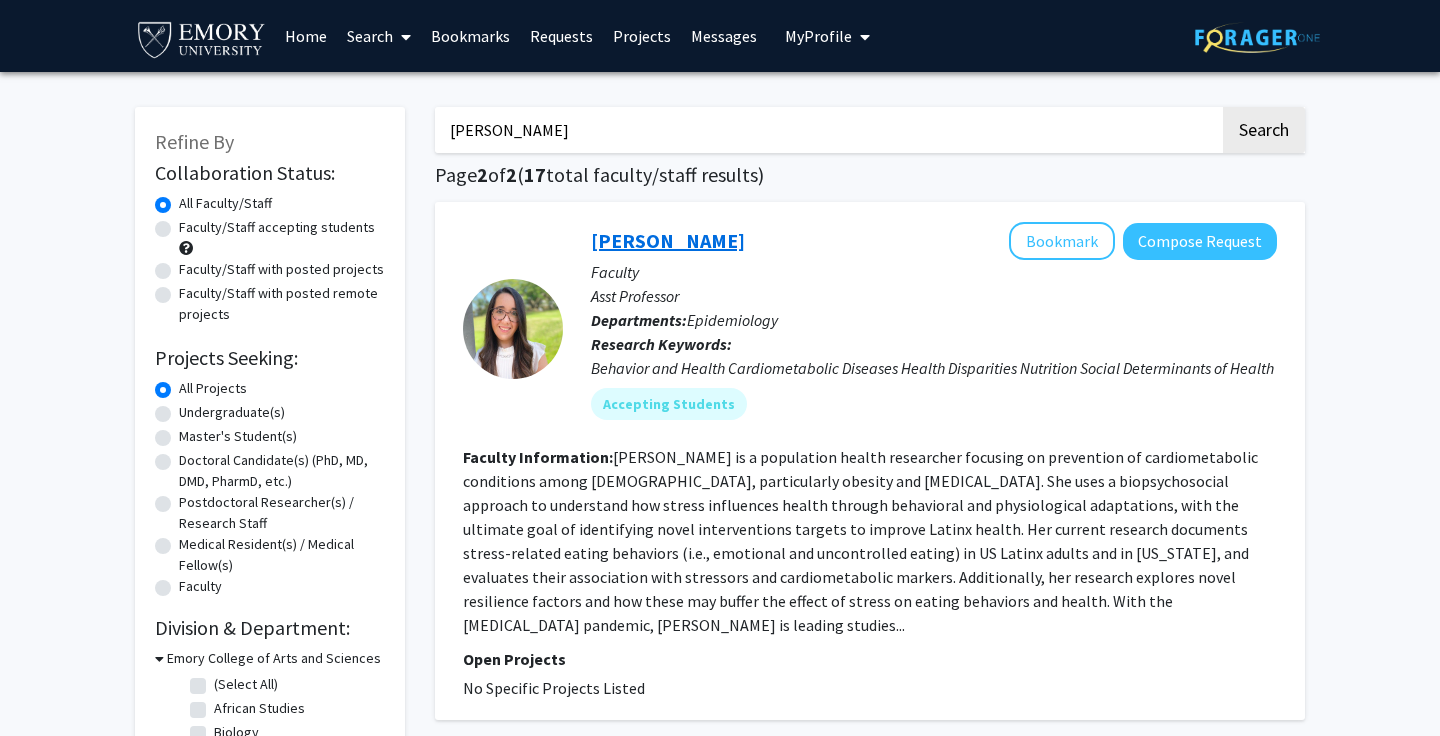 click on "Andrea Lopez-Cepero" 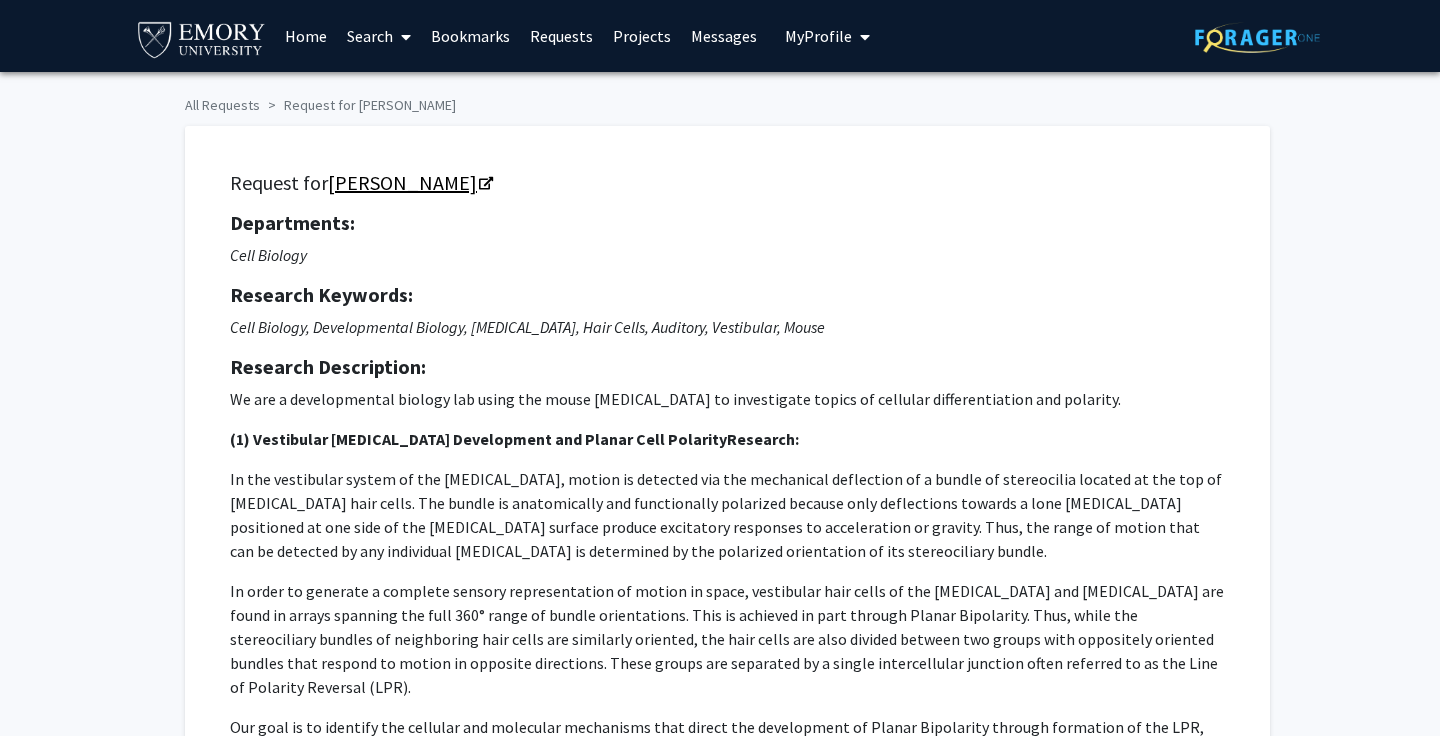 scroll, scrollTop: 0, scrollLeft: 0, axis: both 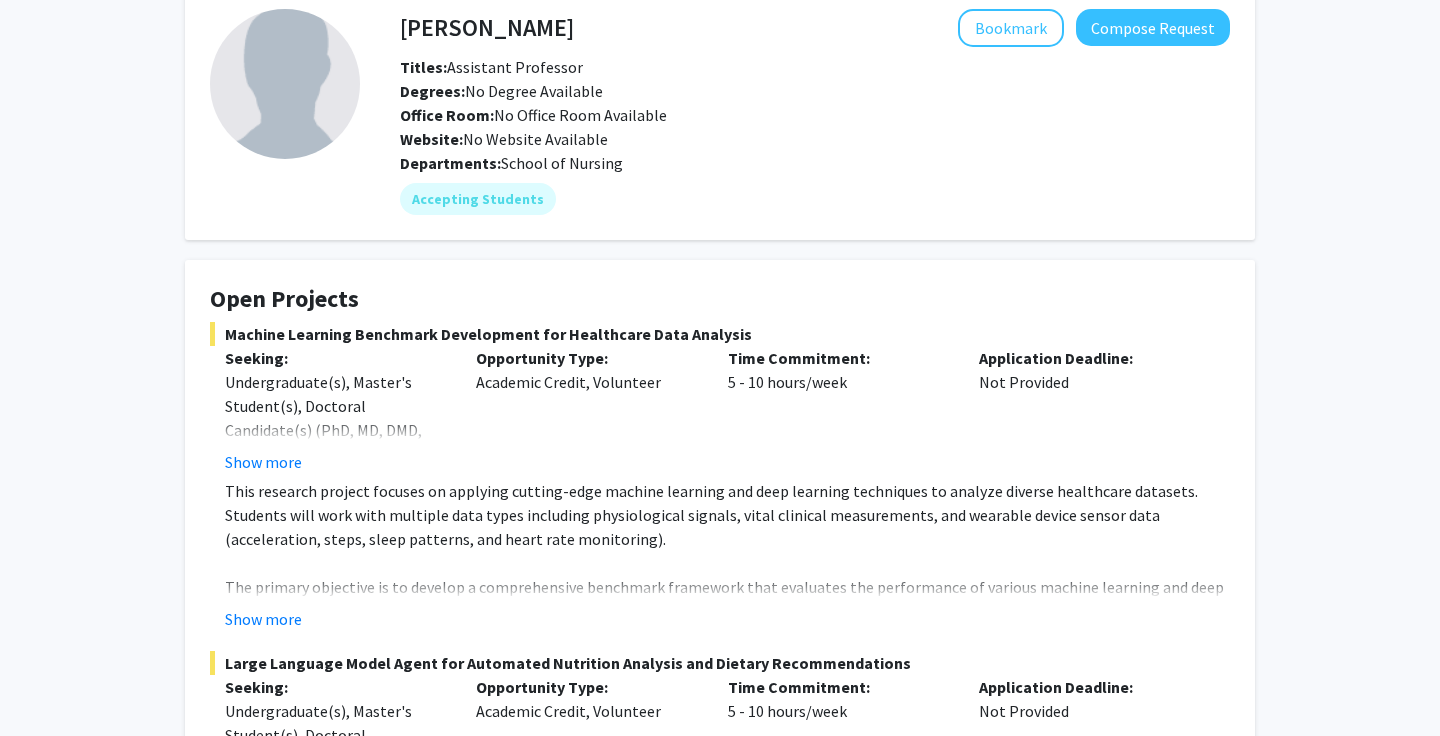 drag, startPoint x: 1027, startPoint y: 29, endPoint x: 927, endPoint y: 176, distance: 177.7892 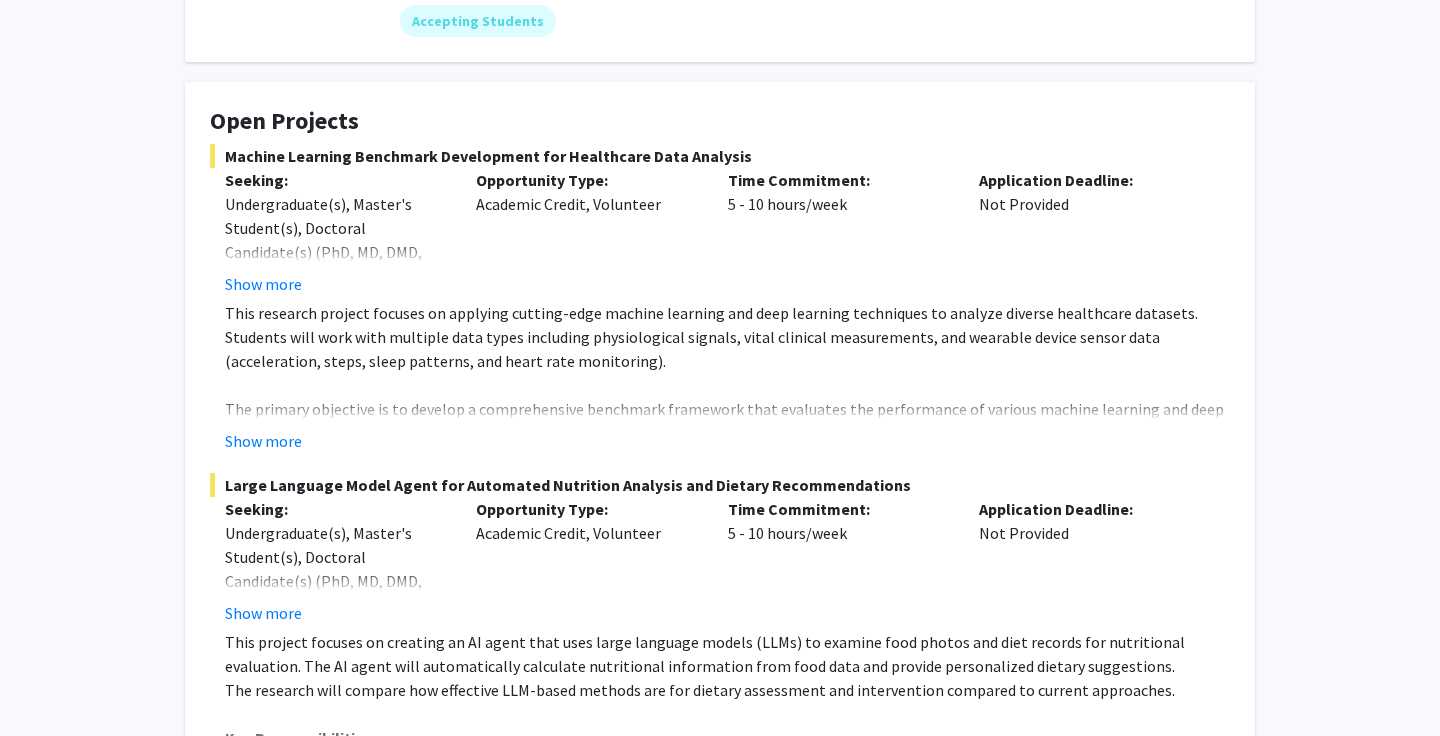 scroll, scrollTop: 372, scrollLeft: 0, axis: vertical 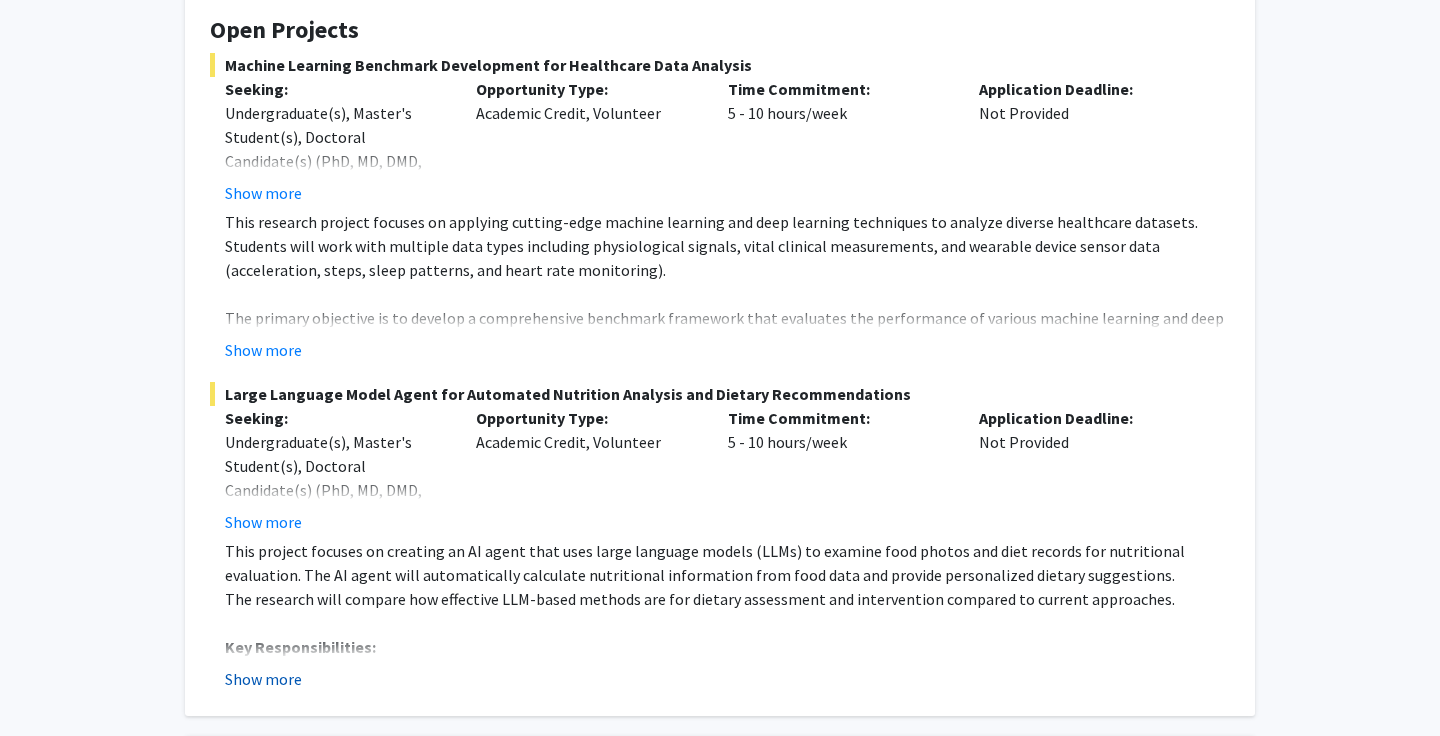 click on "Show more" 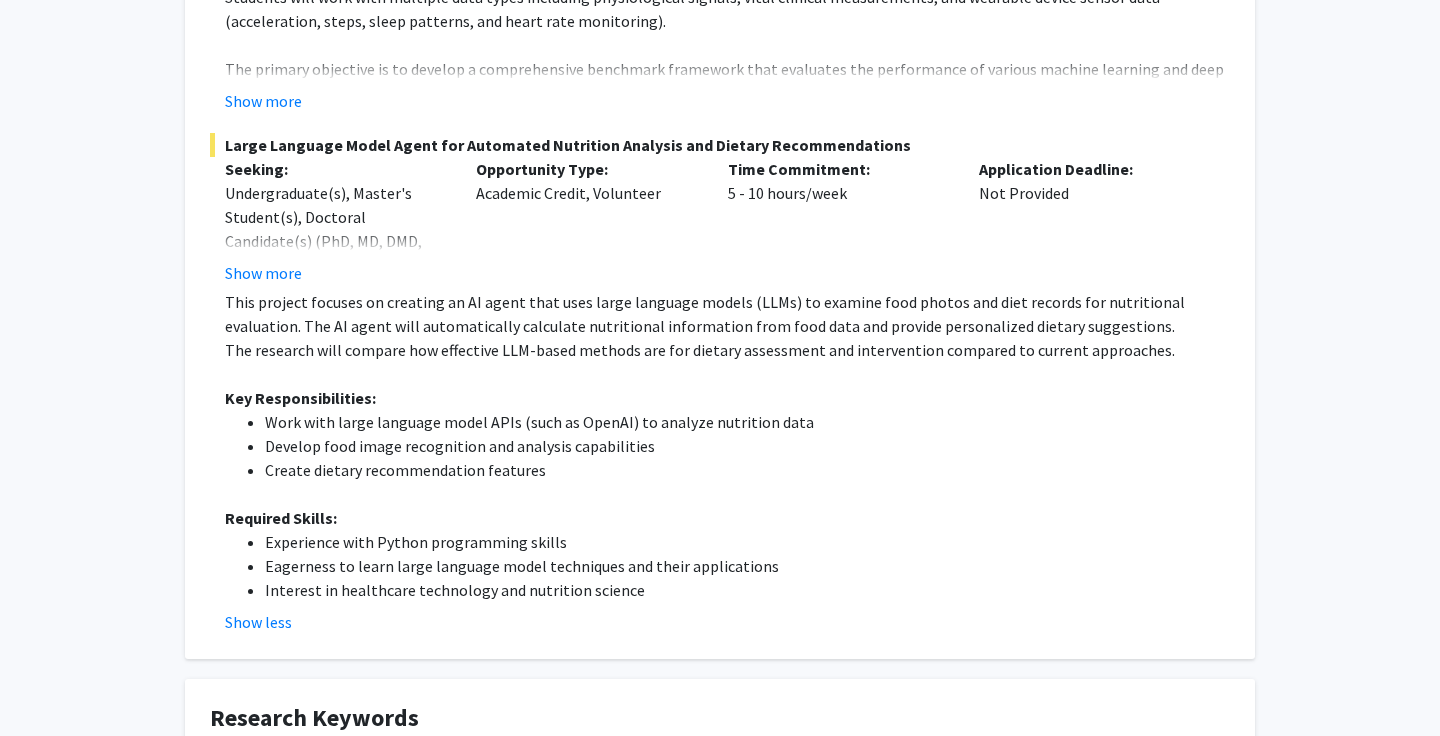 scroll, scrollTop: 705, scrollLeft: 0, axis: vertical 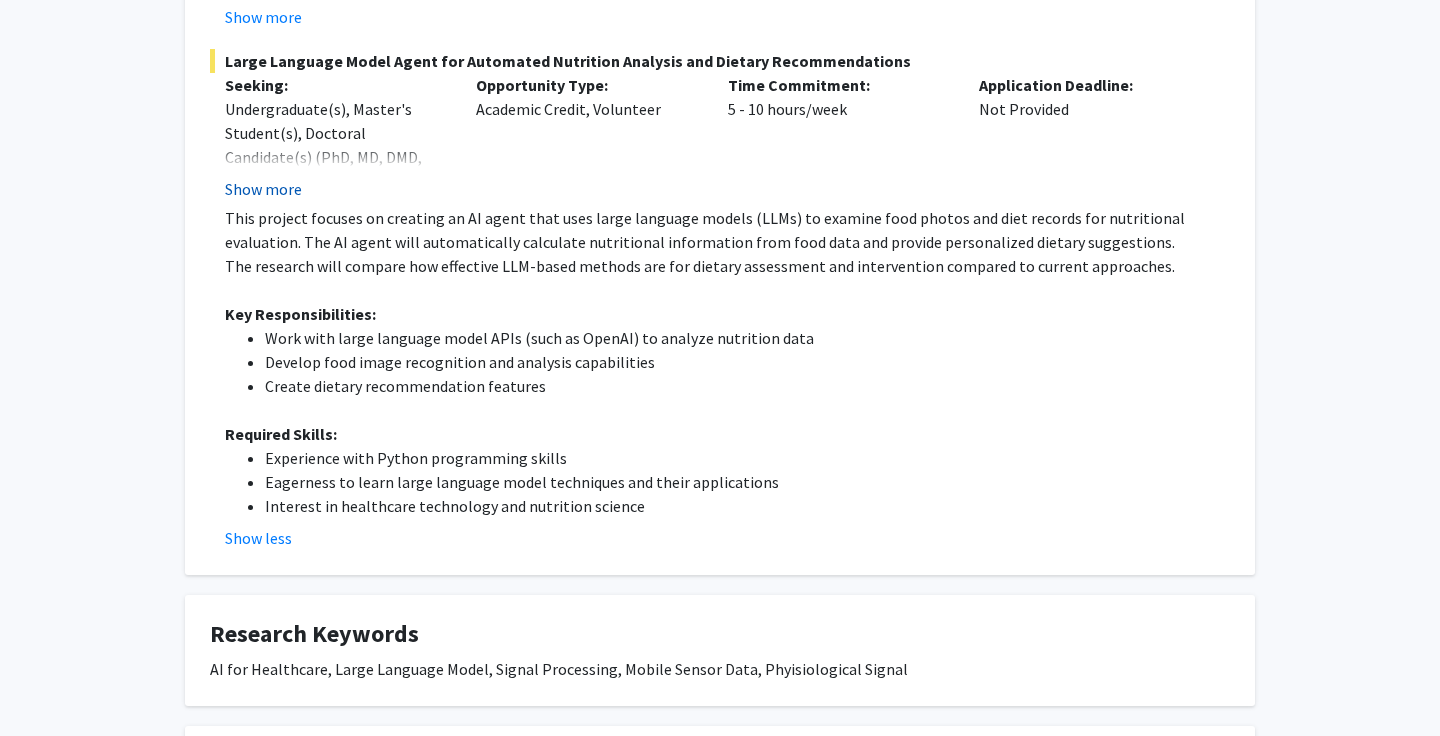 click on "Show more" 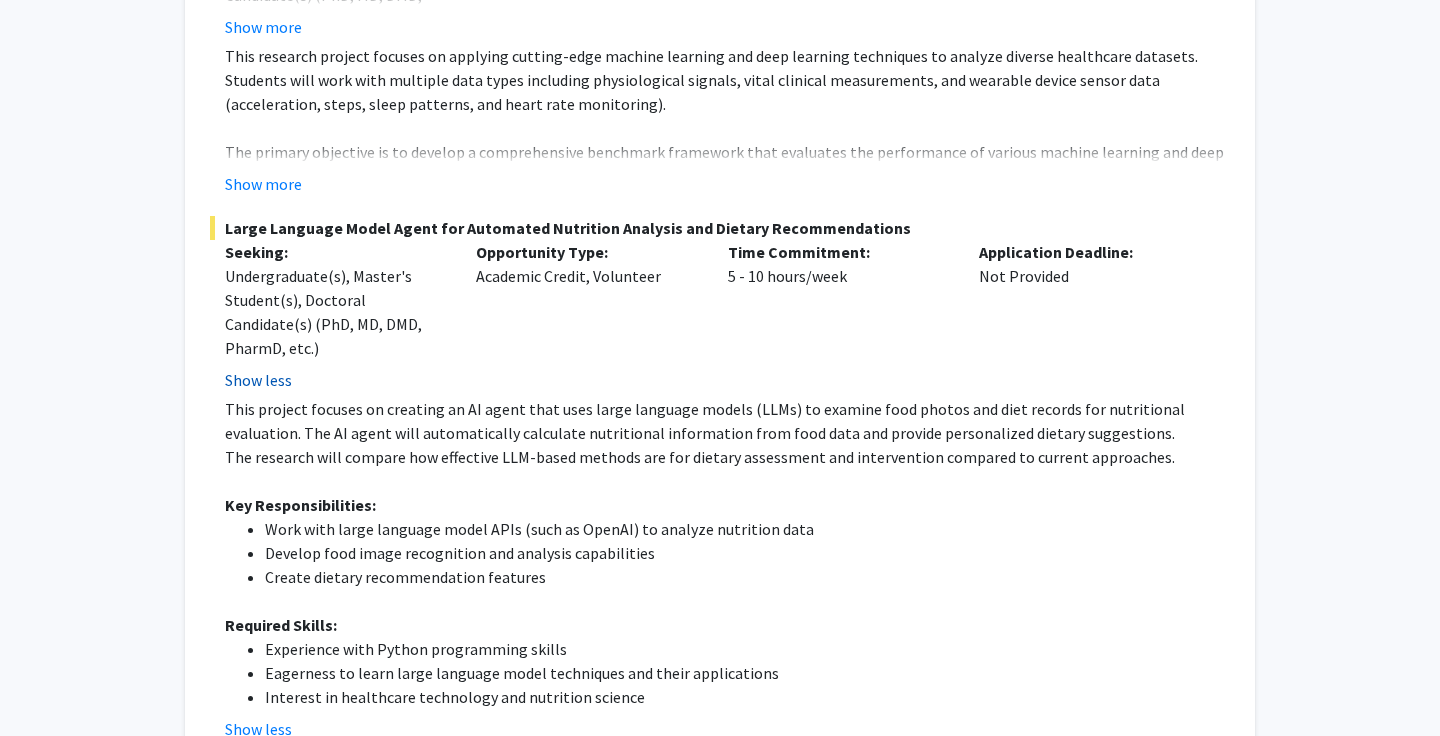 scroll, scrollTop: 508, scrollLeft: 0, axis: vertical 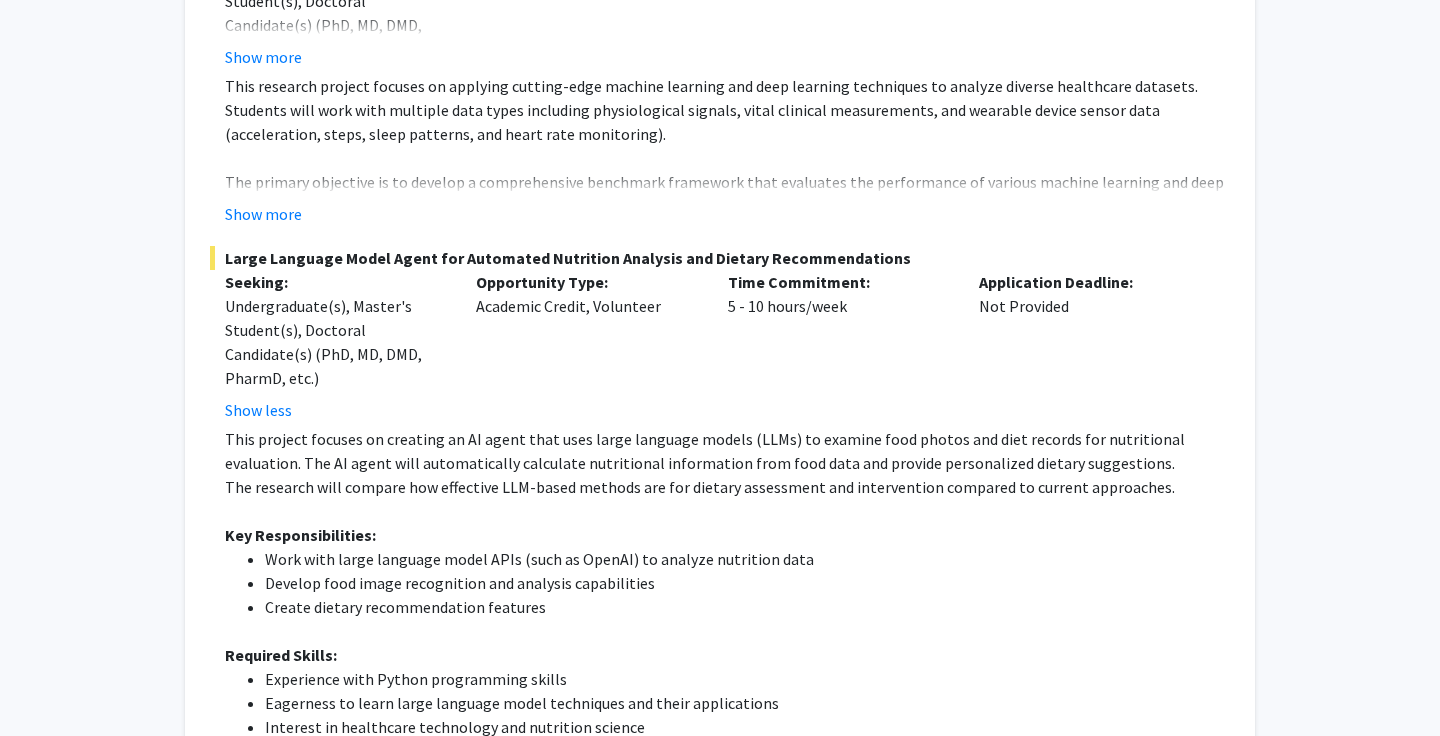 click on "Machine Learning Benchmark Development for Healthcare Data Analysis  Seeking: Undergraduate(s), Master's Student(s), Doctoral Candidate(s) (PhD, MD, DMD, PharmD, etc.) Show more Opportunity Type:  Academic Credit, Volunteer  Time Commitment:  5 - 10 hours/week  Application Deadline:  Not Provided  This research project focuses on applying cutting-edge machine learning and deep learning techniques to analyze diverse healthcare datasets. Students will work with multiple data types including physiological signals, vital clinical measurements, and wearable device sensor data (acceleration, steps, sleep patterns, and heart rate monitoring). The primary objective is to develop a comprehensive benchmark framework that evaluates the performance of various machine learning and deep learning models across different healthcare data modalities. This work will contribute to advancing the field of healthcare AI by providing standardized performance metrics and model comparisons. Key Responsibilities: Required Skills:" 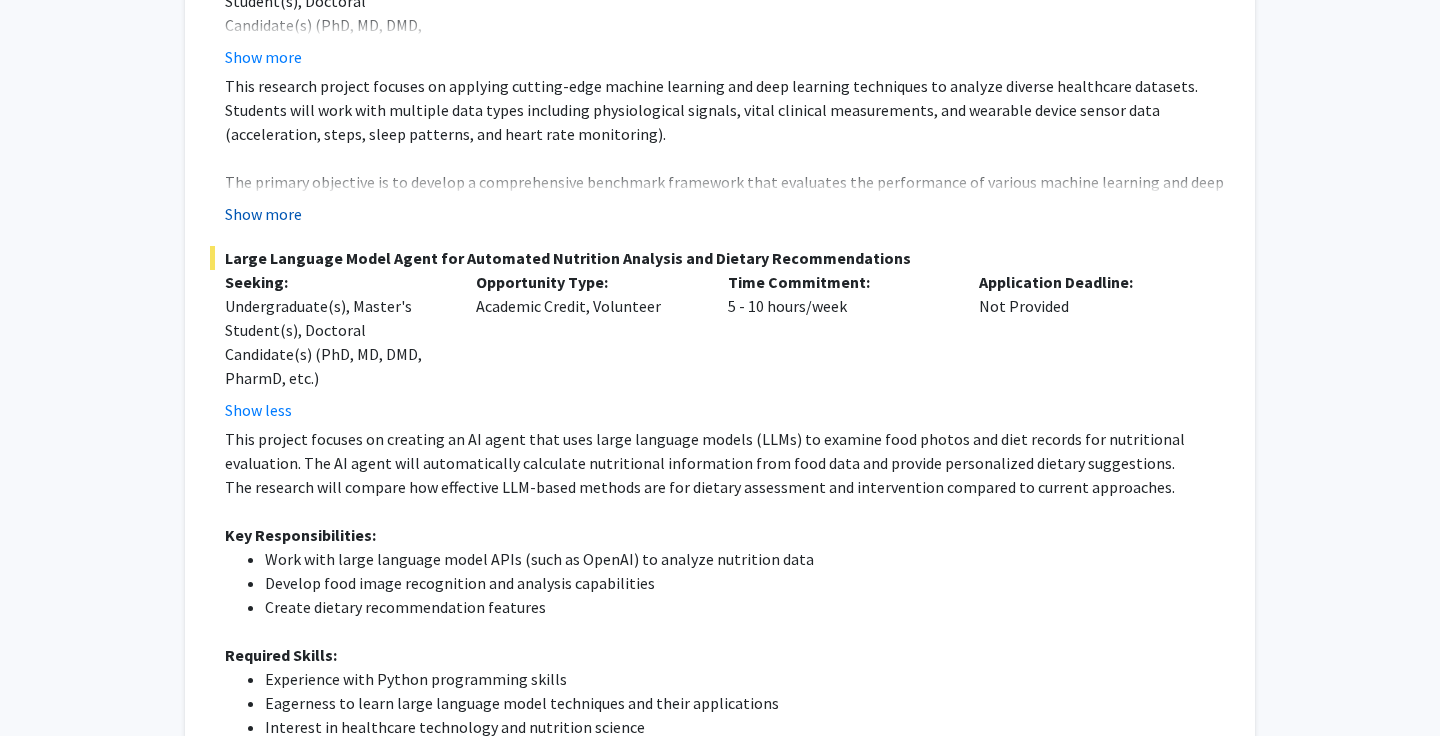 click on "Show more" 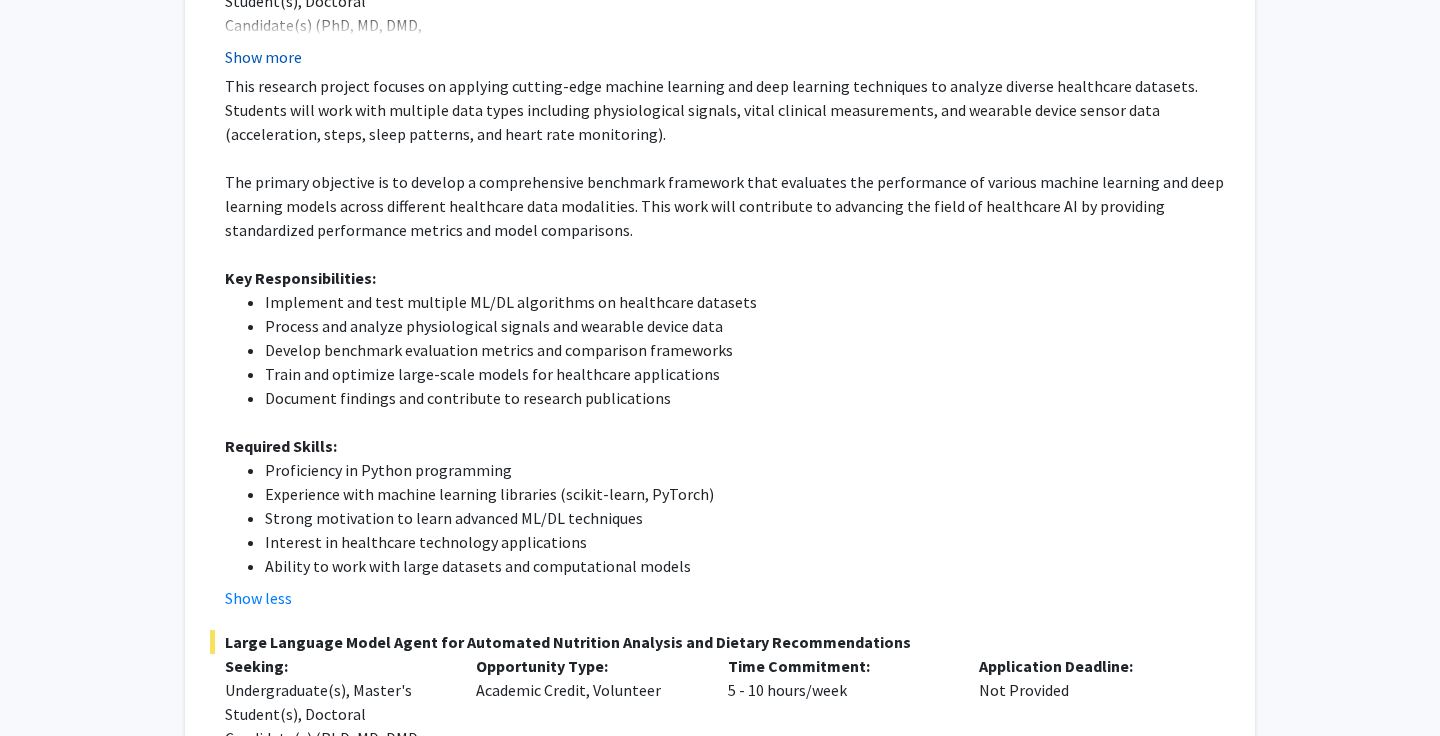 click on "Show more" 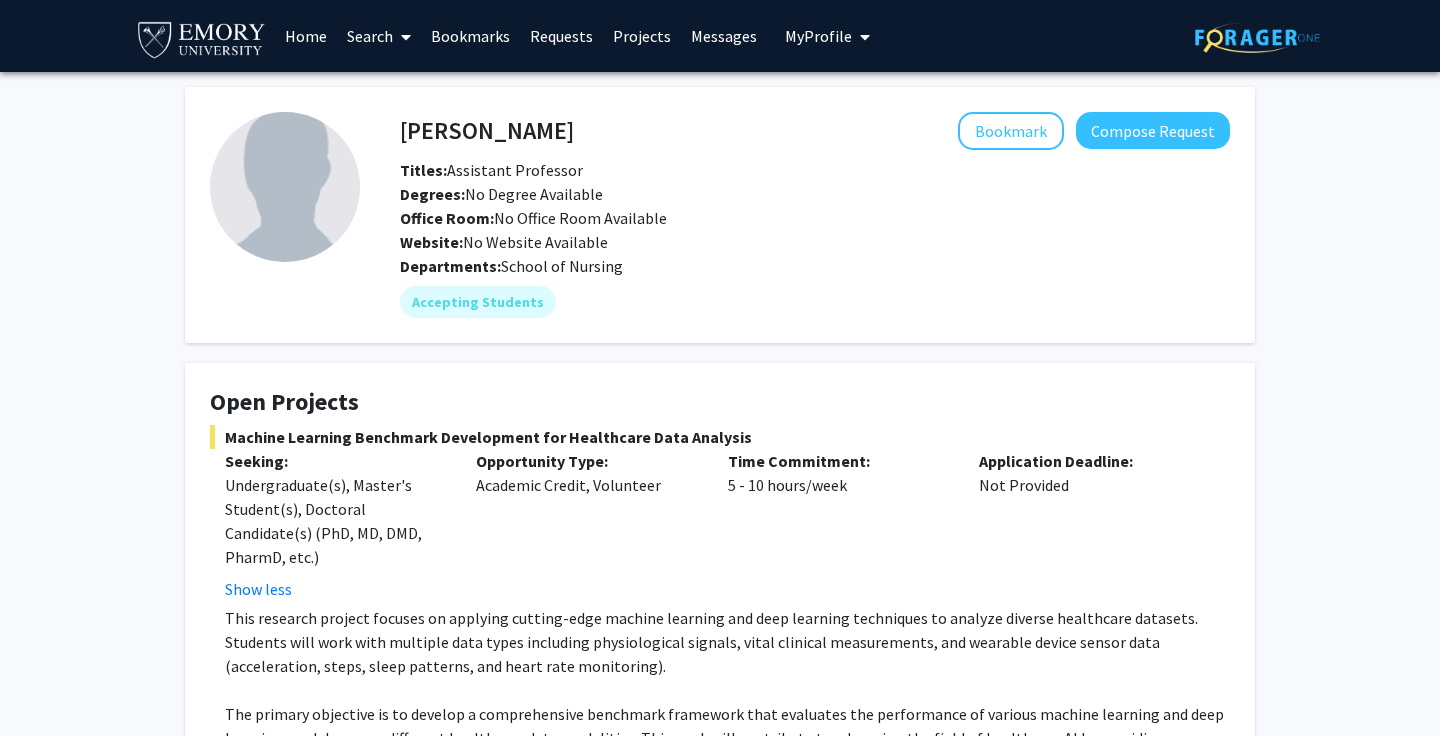 scroll, scrollTop: 0, scrollLeft: 0, axis: both 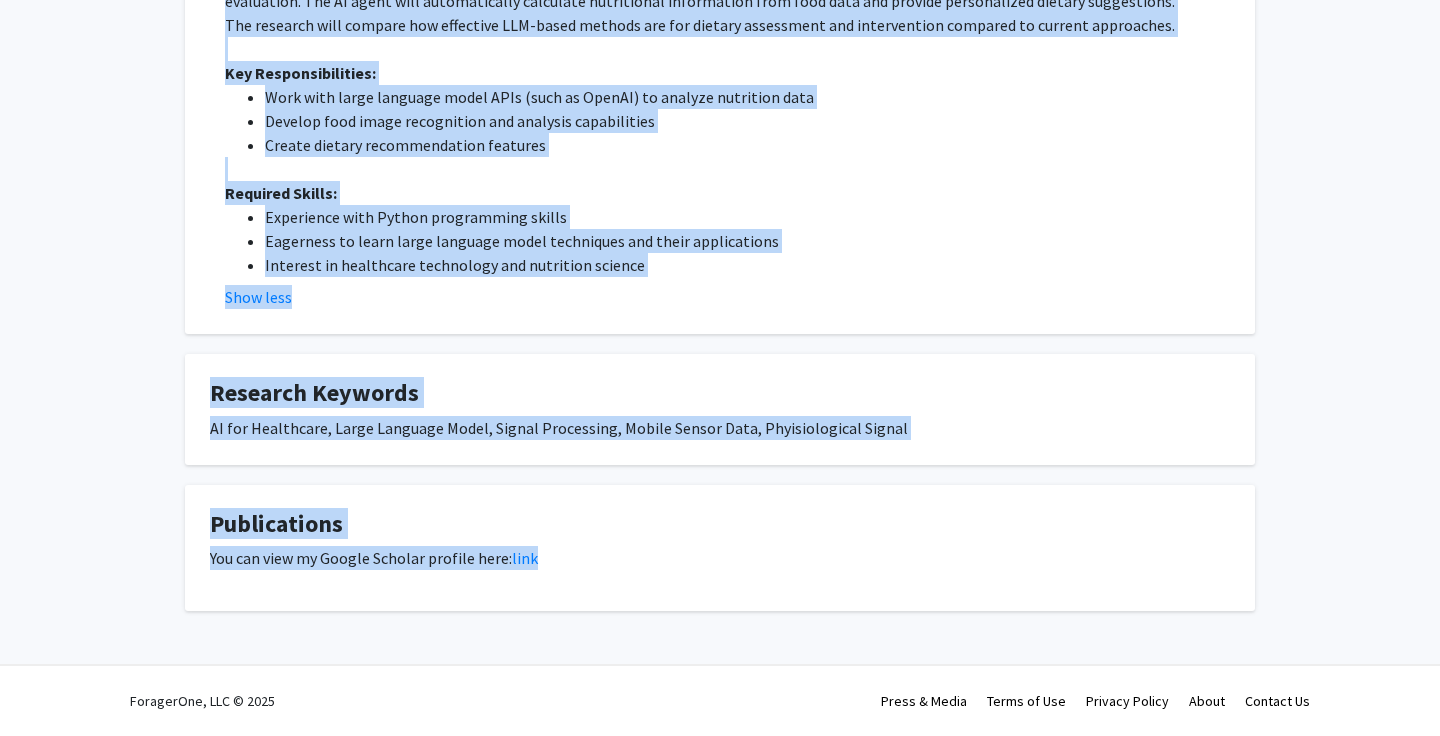 drag, startPoint x: 213, startPoint y: 403, endPoint x: 578, endPoint y: 554, distance: 395.00125 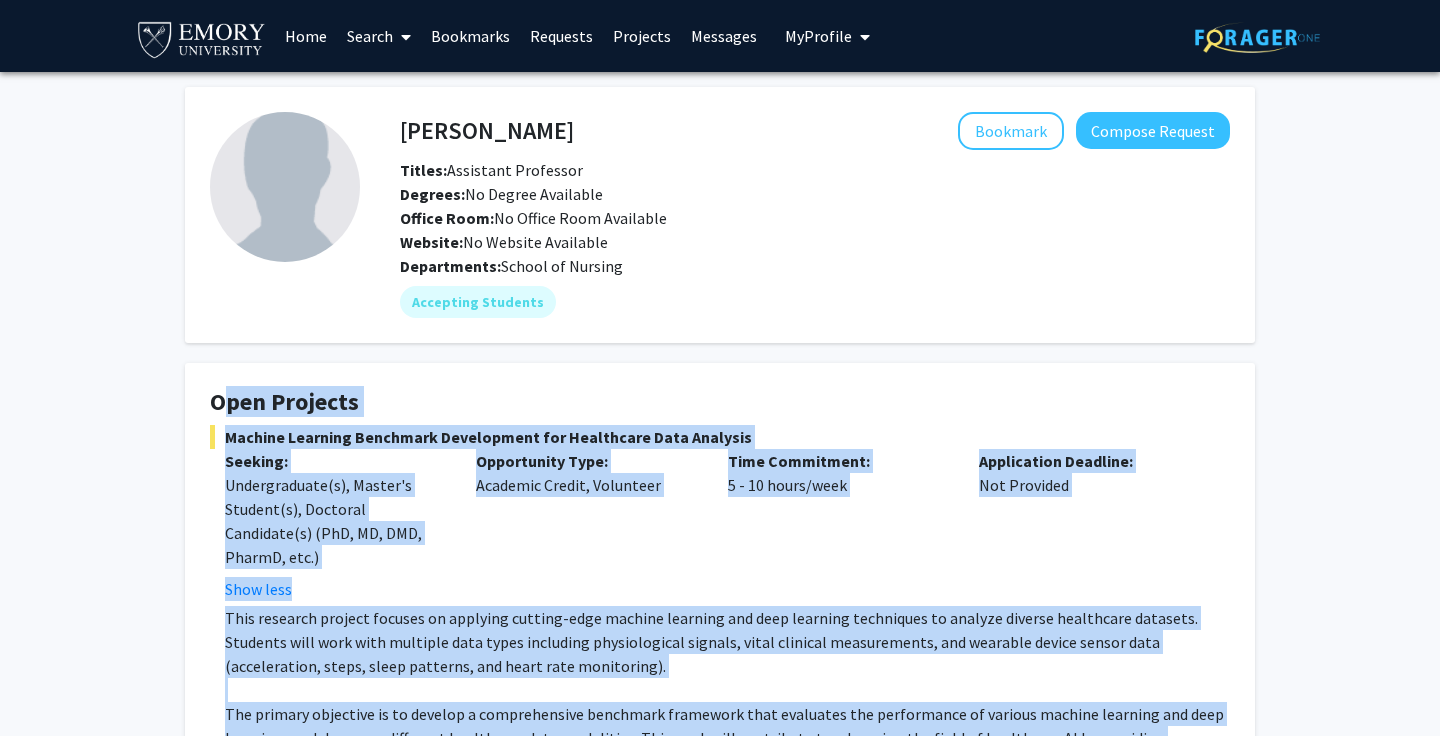 scroll, scrollTop: 0, scrollLeft: 0, axis: both 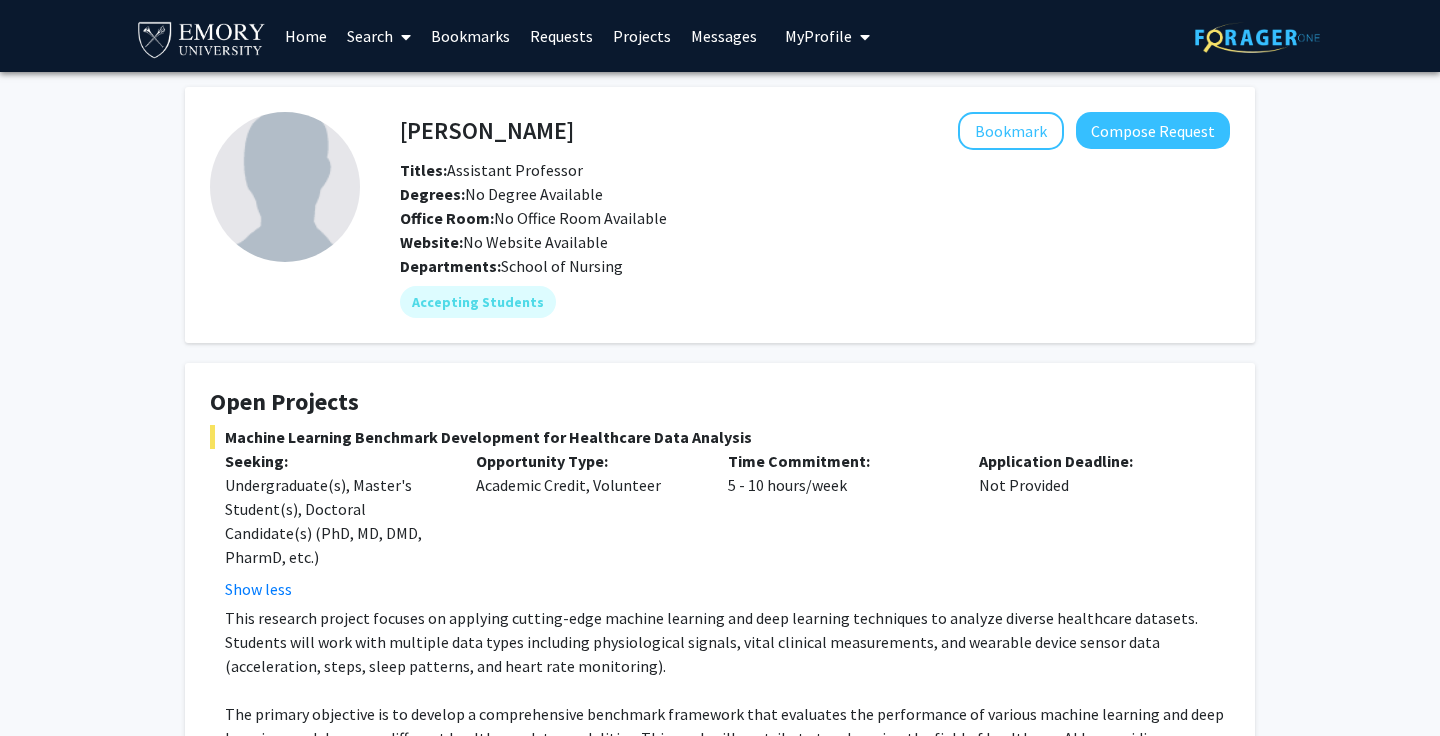 click on "Runze Yan   Bookmark
Compose Request  Titles:   Assistant Professor  Degrees:   No Degree Available  Office Room:   No Office Room Available  Website:   No Website Available  Departments:   School of Nursing  Accepting Students  Open Projects  Machine Learning Benchmark Development for Healthcare Data Analysis  Seeking: Undergraduate(s), Master's Student(s), Doctoral Candidate(s) (PhD, MD, DMD, PharmD, etc.) Show less Opportunity Type:  Academic Credit, Volunteer  Time Commitment:  5 - 10 hours/week  Application Deadline:  Not Provided  This research project focuses on applying cutting-edge machine learning and deep learning techniques to analyze diverse healthcare datasets. Students will work with multiple data types including physiological signals, vital clinical measurements, and wearable device sensor data (acceleration, steps, sleep patterns, and heart rate monitoring). Key Responsibilities: Implement and test multiple ML/DL algorithms on healthcare datasets Required Skills: Show less Seeking: link" 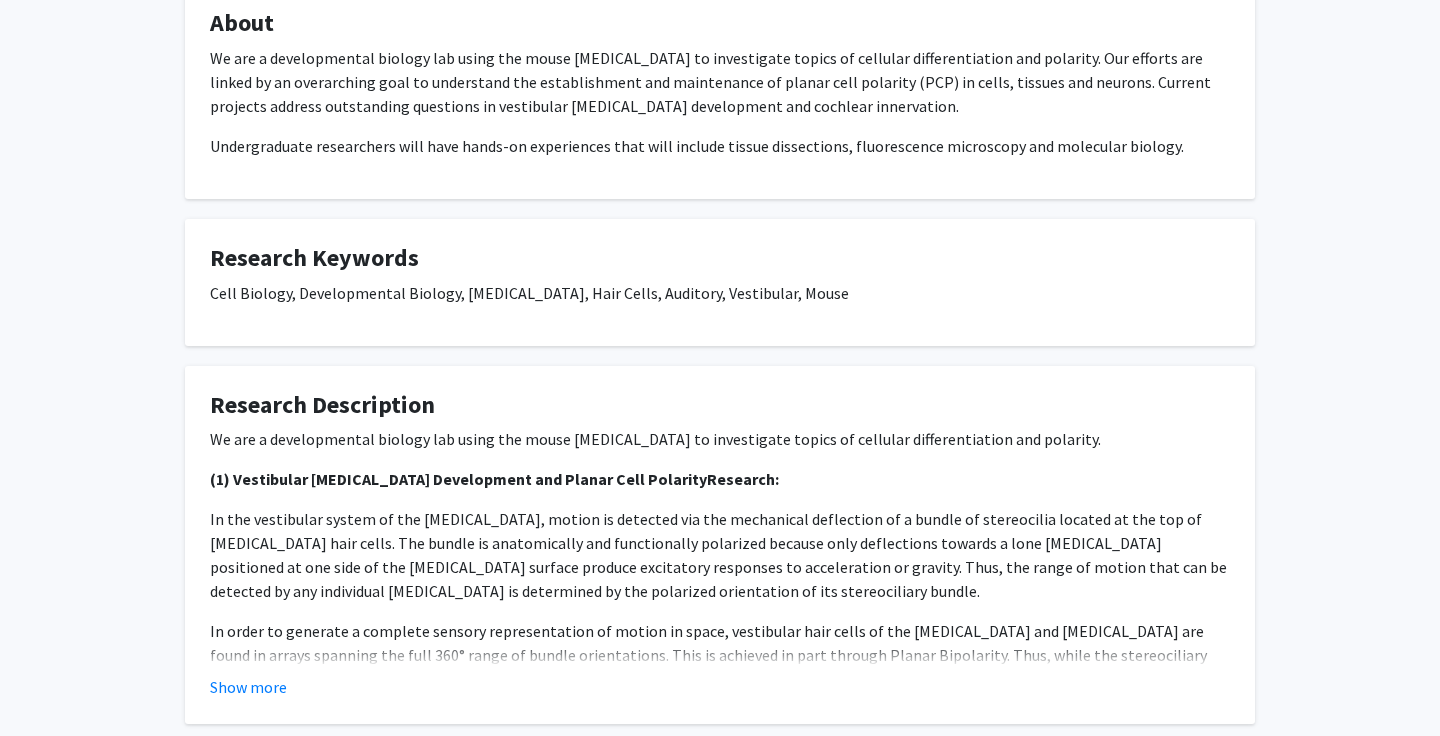 scroll, scrollTop: 659, scrollLeft: 0, axis: vertical 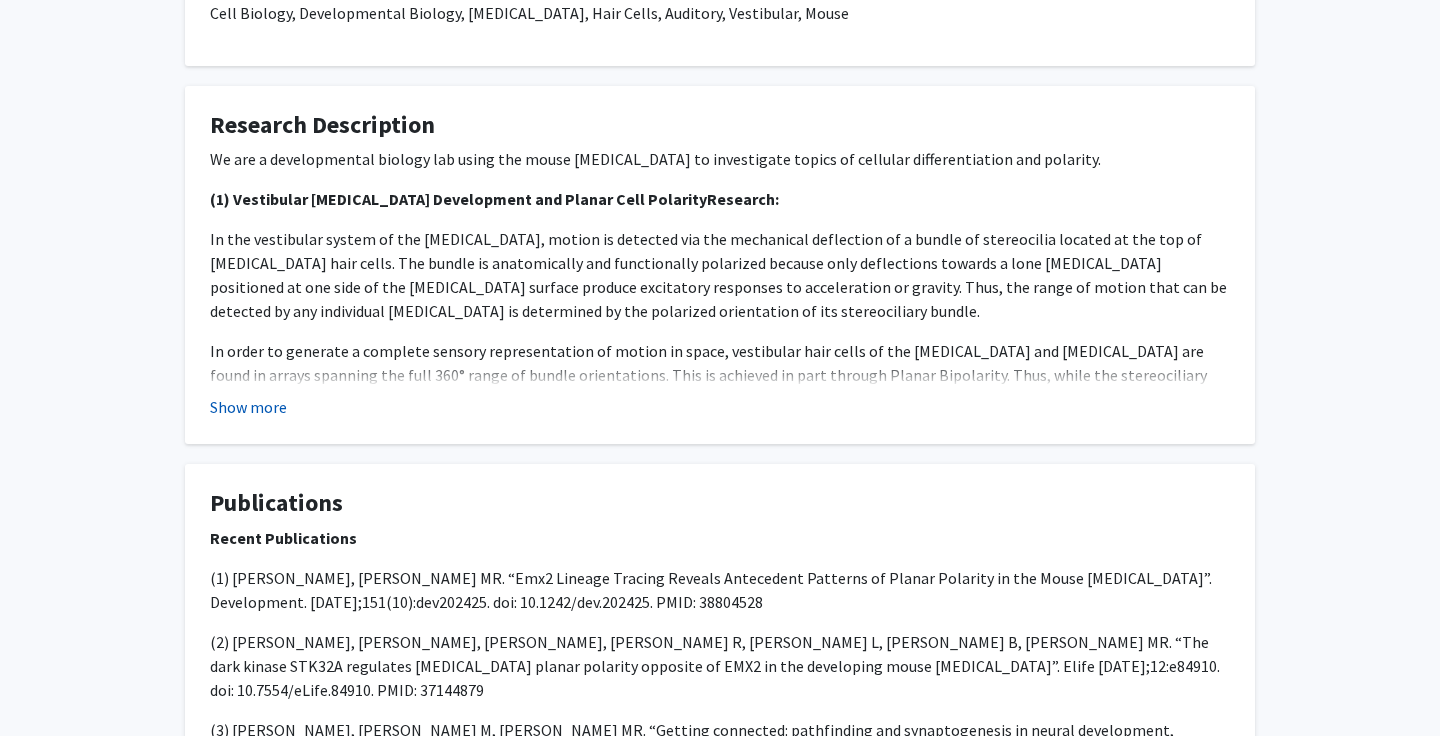 click on "Show more" 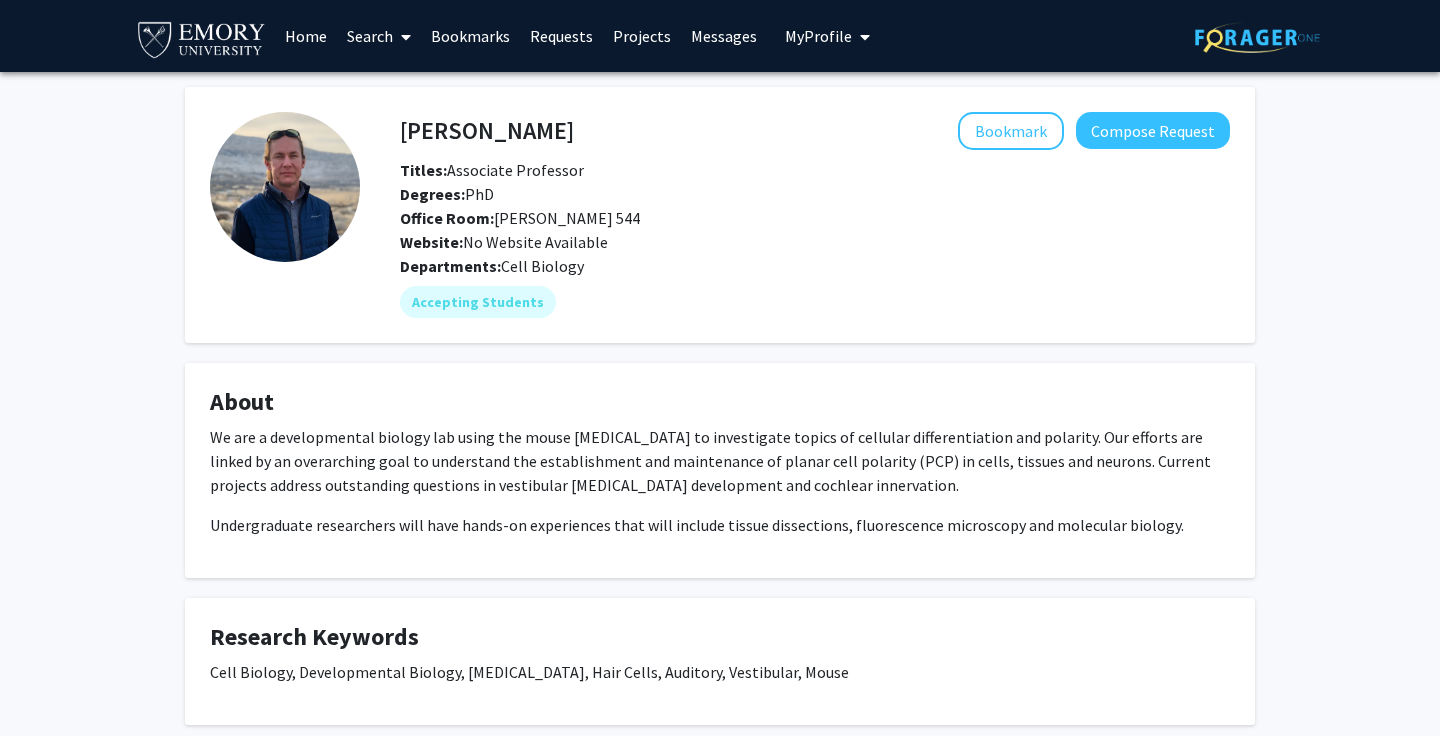 scroll, scrollTop: 0, scrollLeft: 0, axis: both 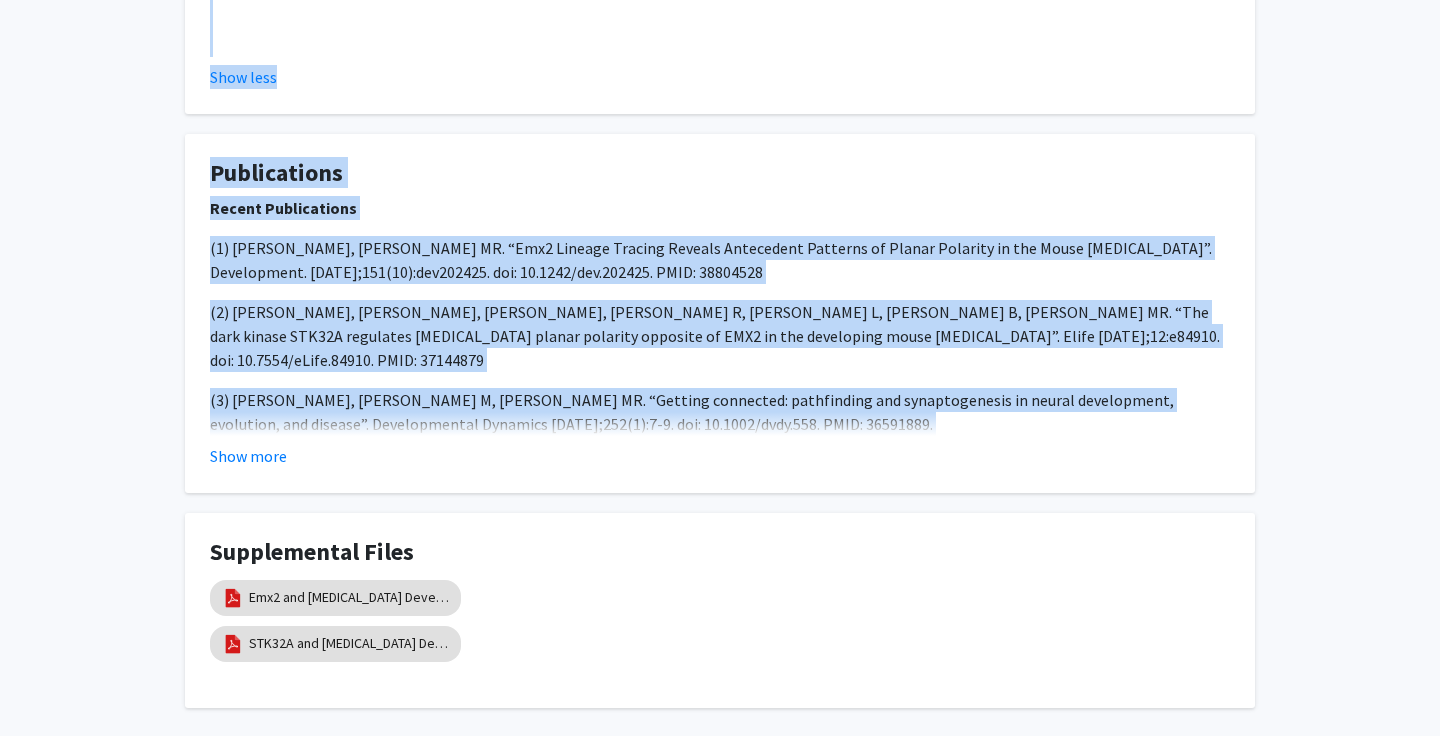 drag, startPoint x: 211, startPoint y: 410, endPoint x: 558, endPoint y: 343, distance: 353.40912 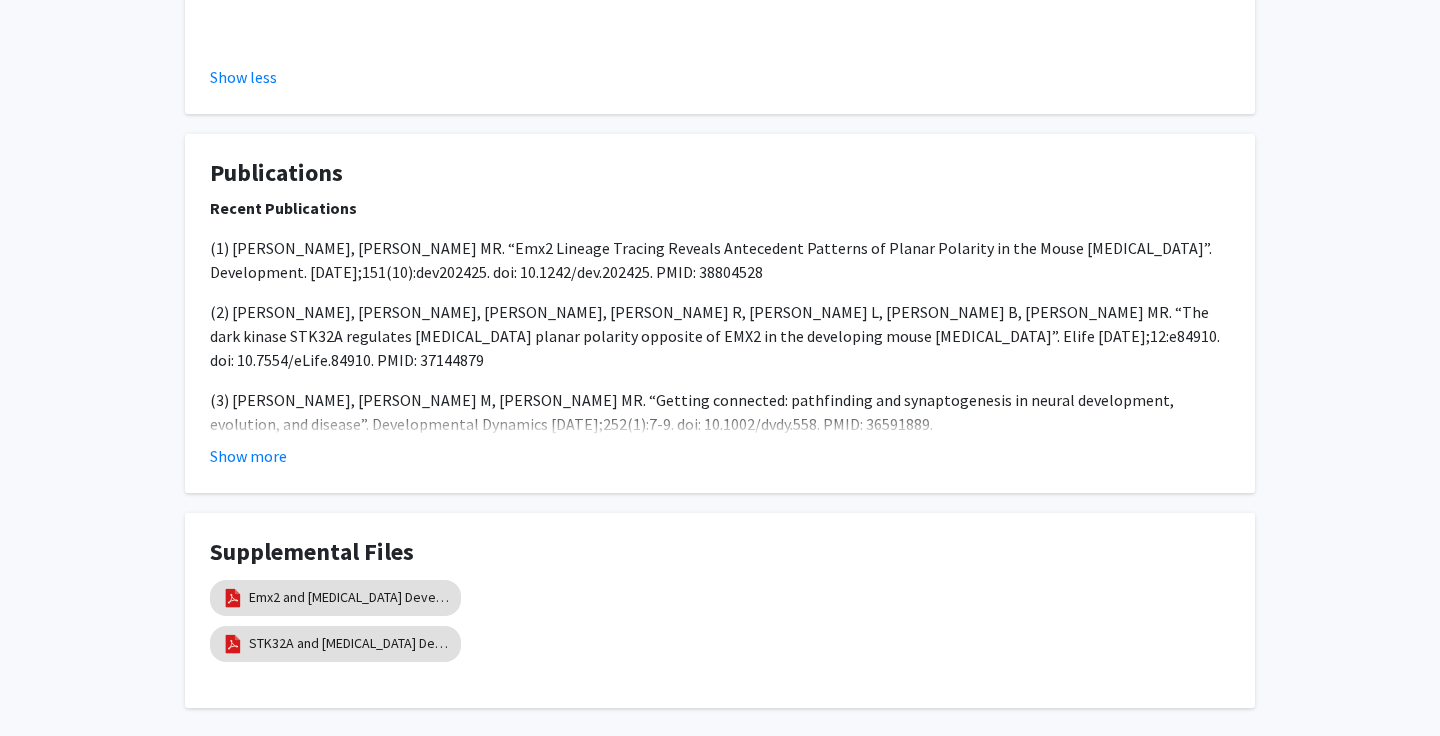 click on "Supplemental Files  Emx2 and [MEDICAL_DATA] Development   STK32A and [MEDICAL_DATA] Development" 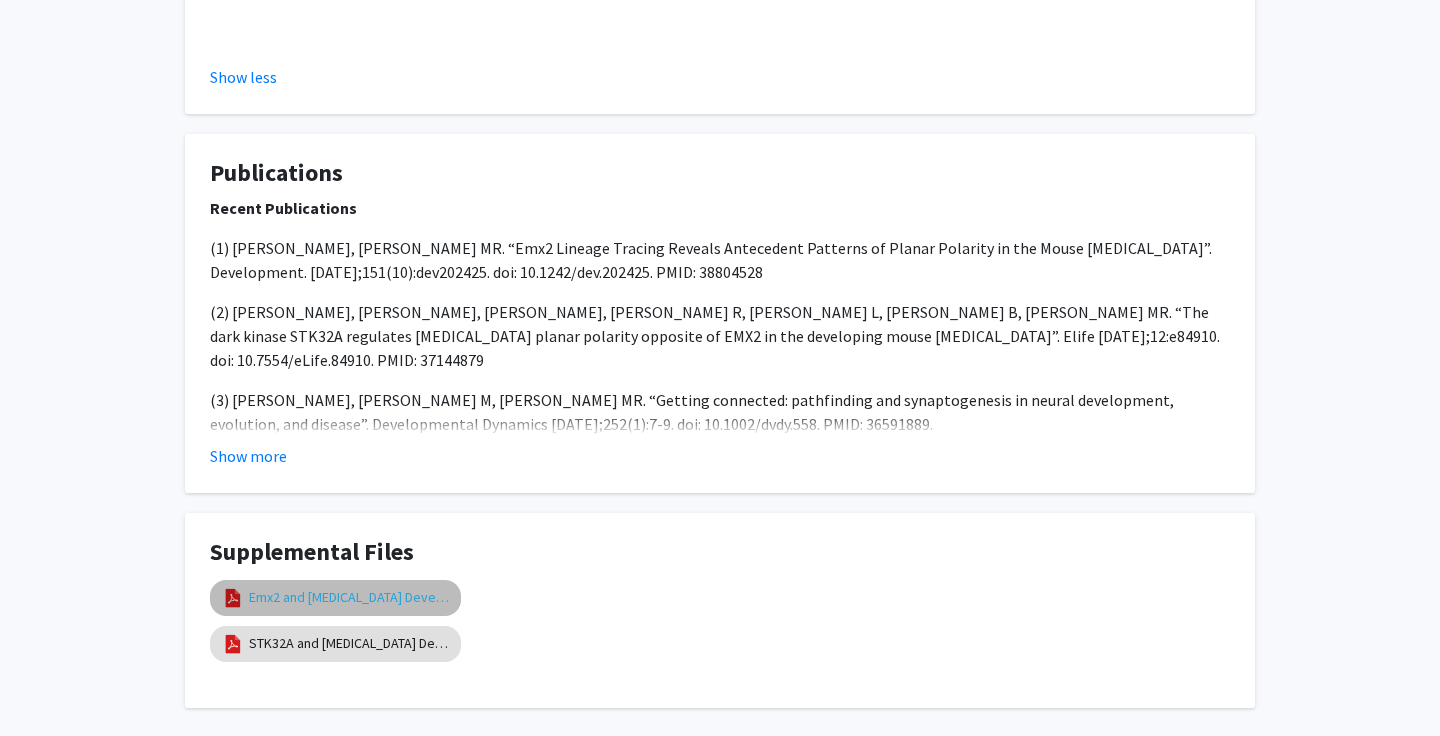click on "Emx2 and [MEDICAL_DATA] Development" at bounding box center (349, 597) 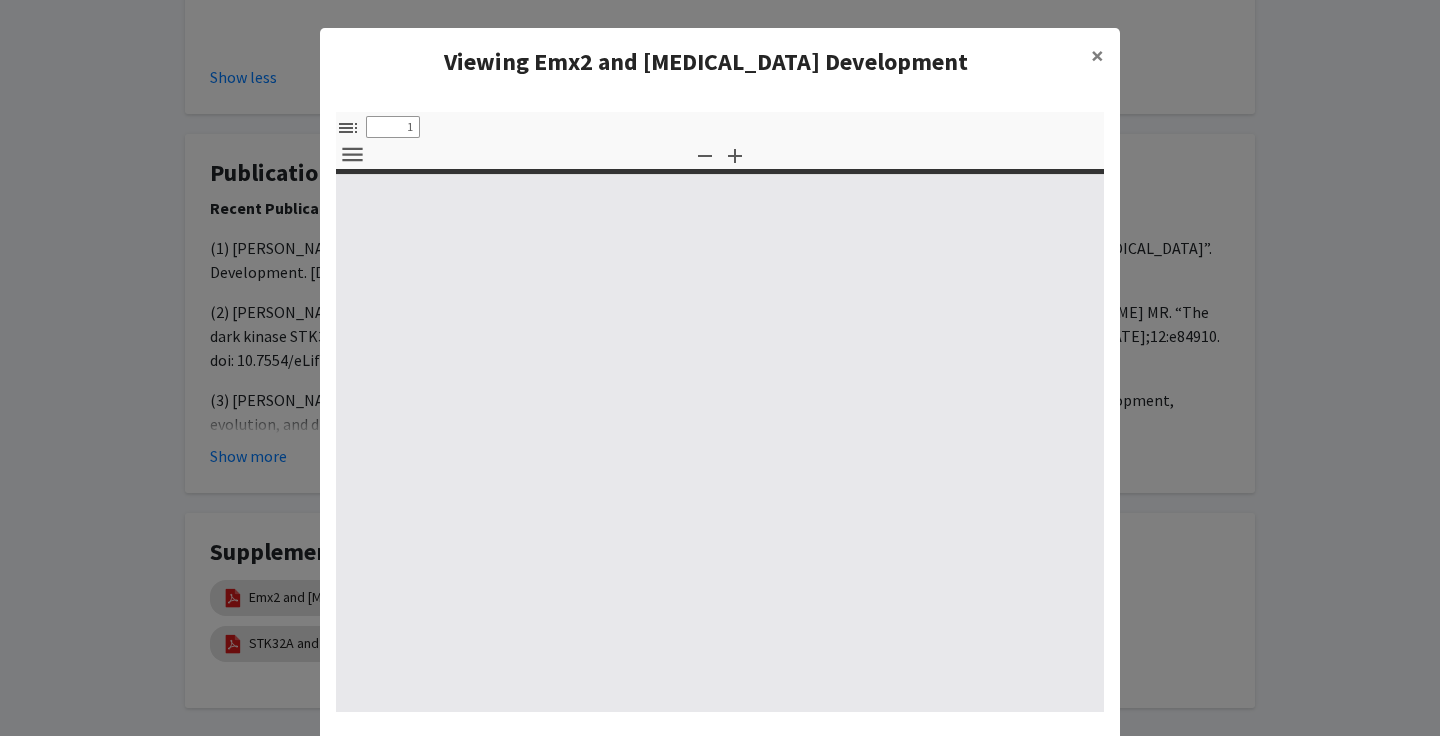 select on "custom" 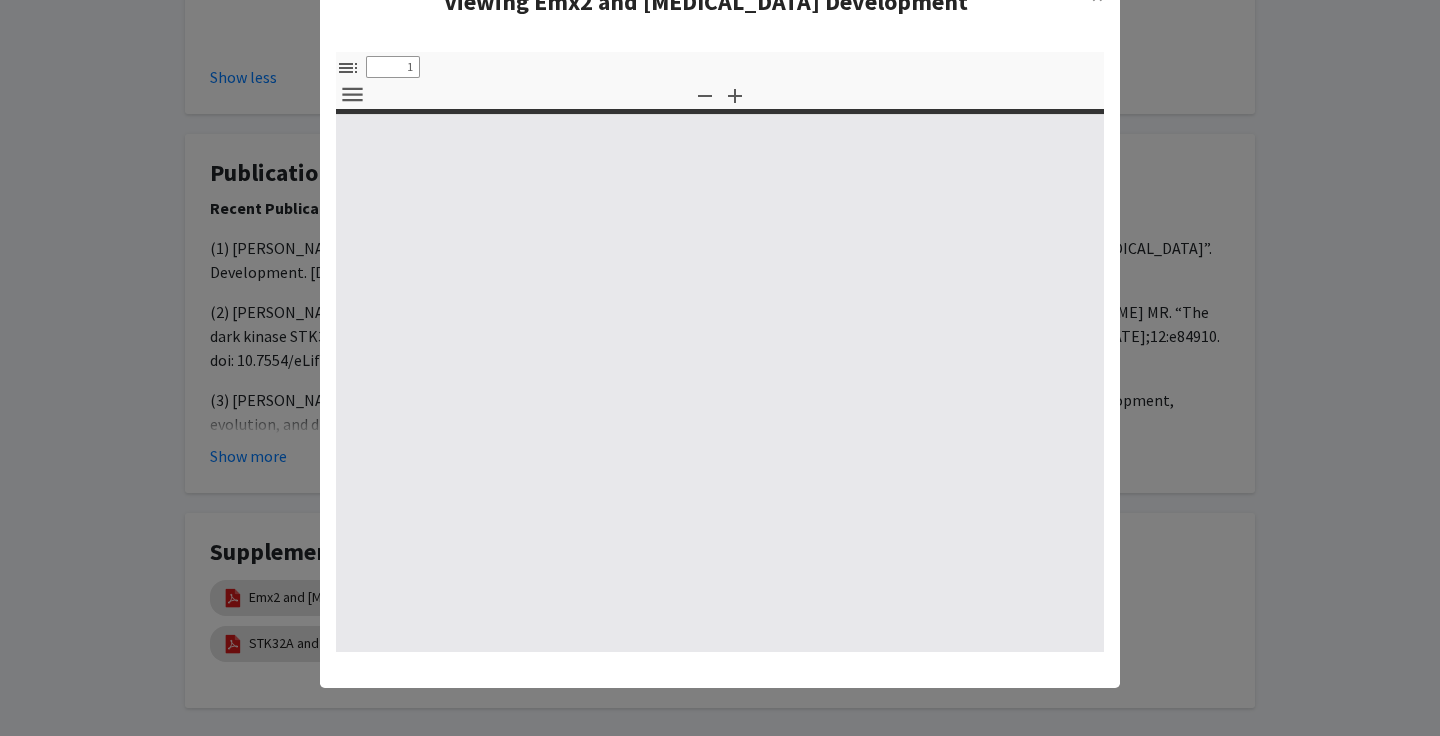 type on "0" 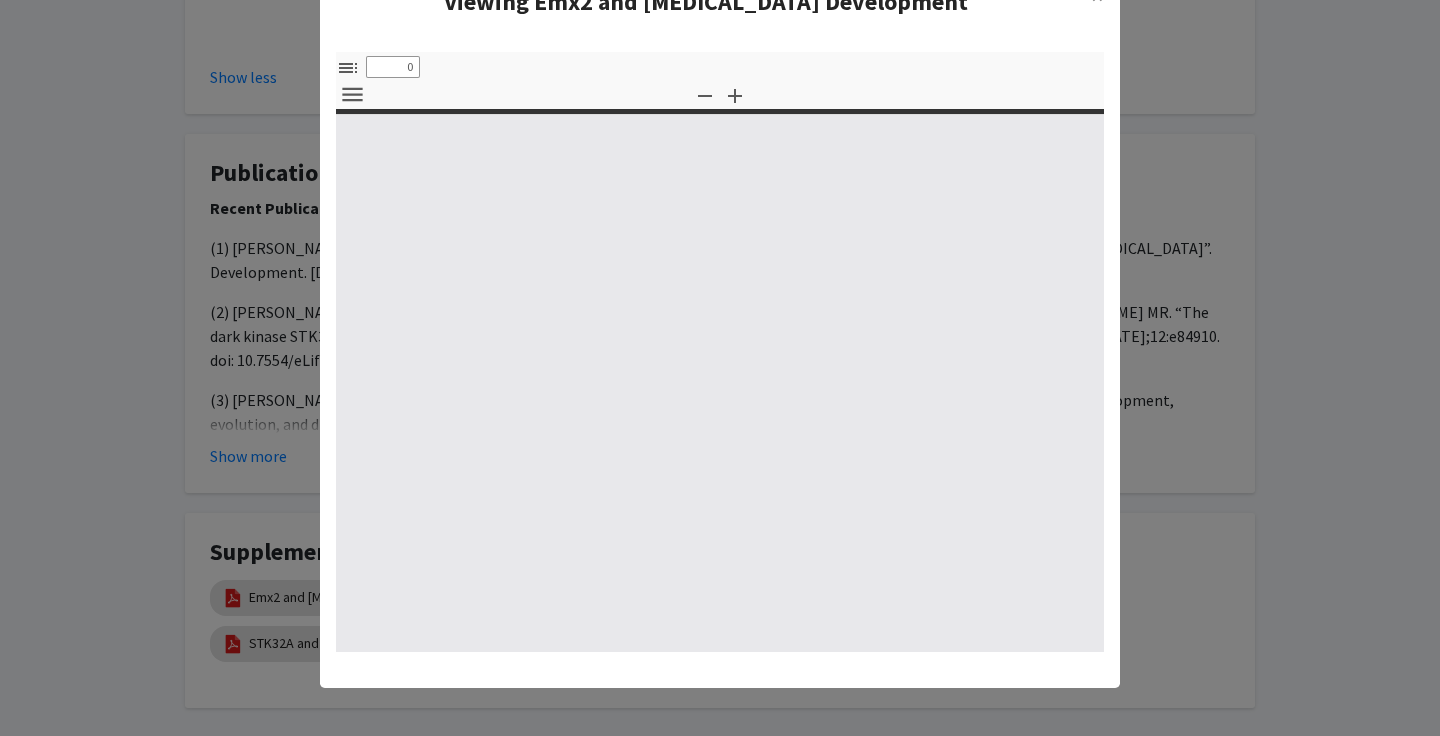 select on "custom" 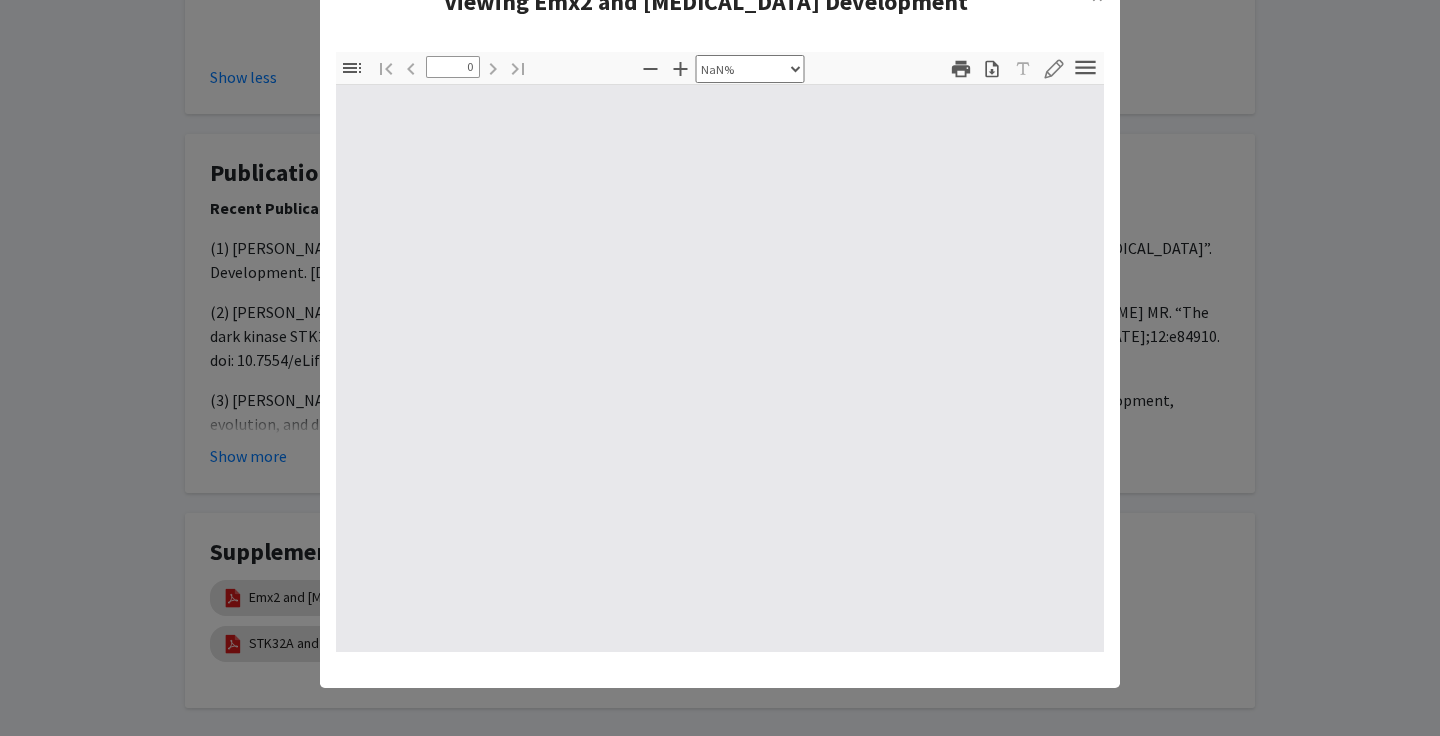 scroll, scrollTop: 60, scrollLeft: 0, axis: vertical 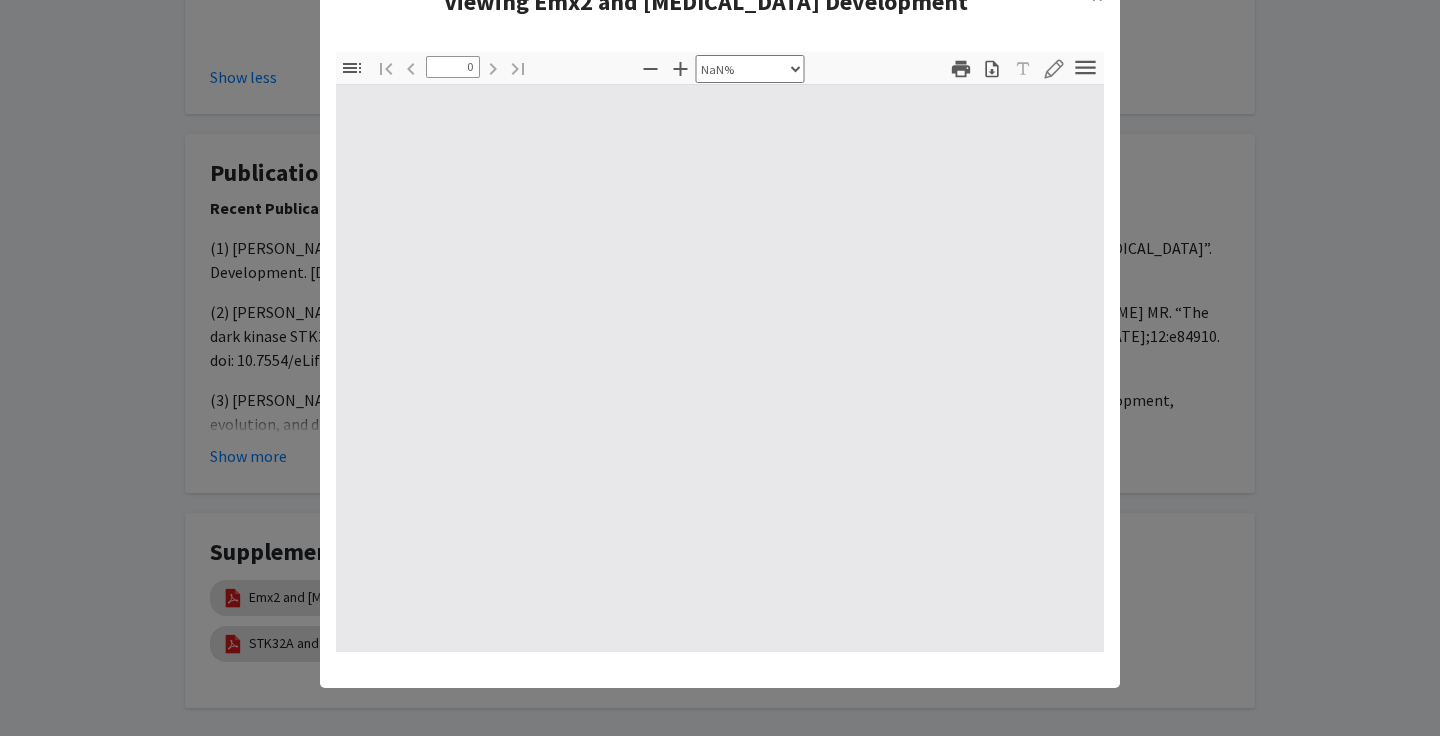 type on "1" 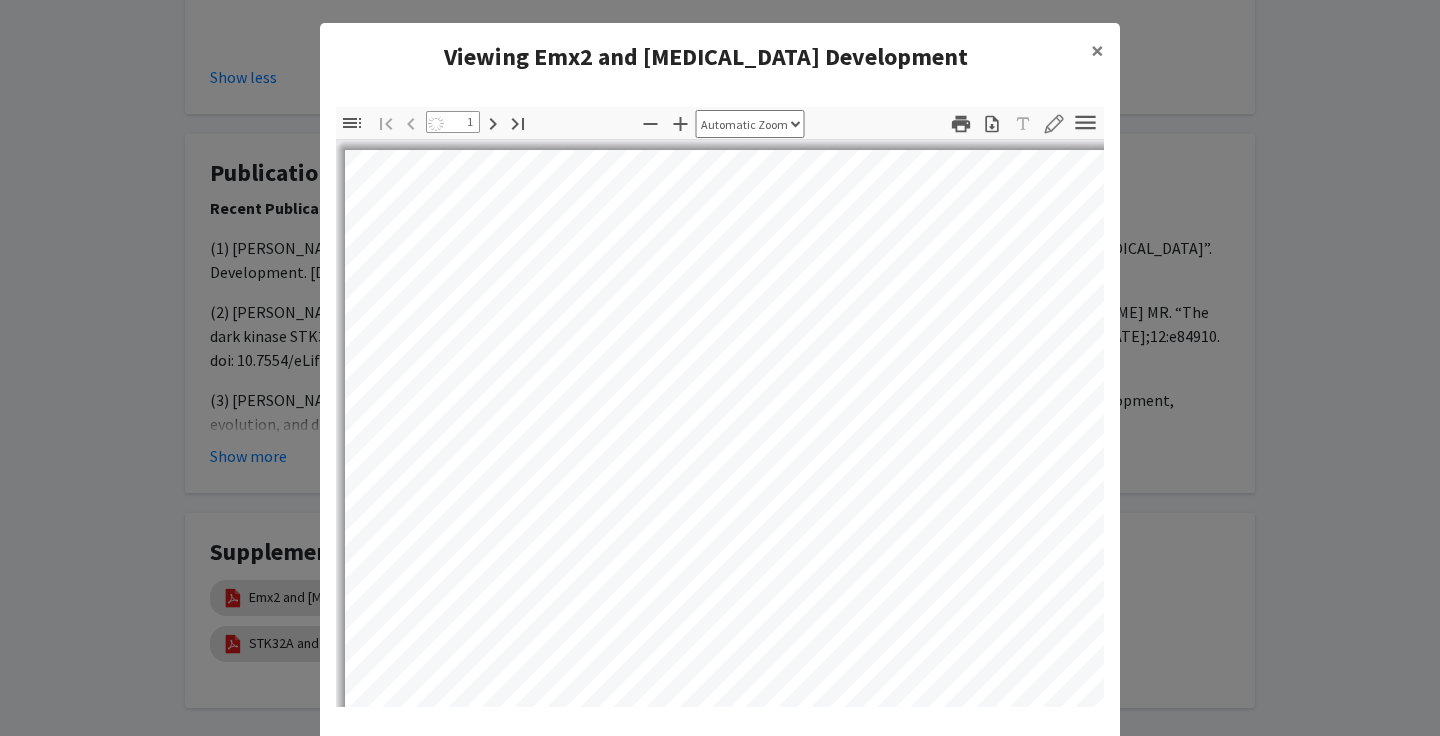 select on "auto" 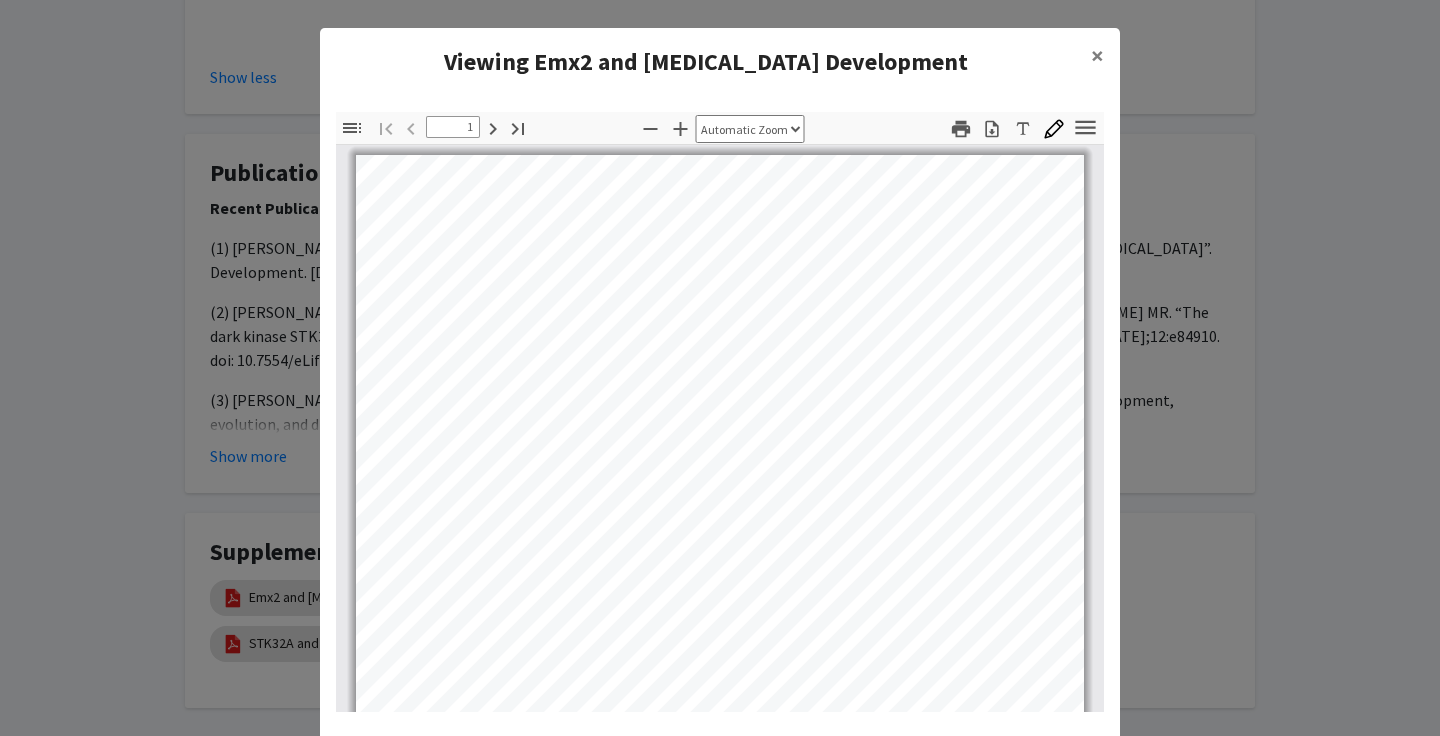 scroll, scrollTop: 0, scrollLeft: 0, axis: both 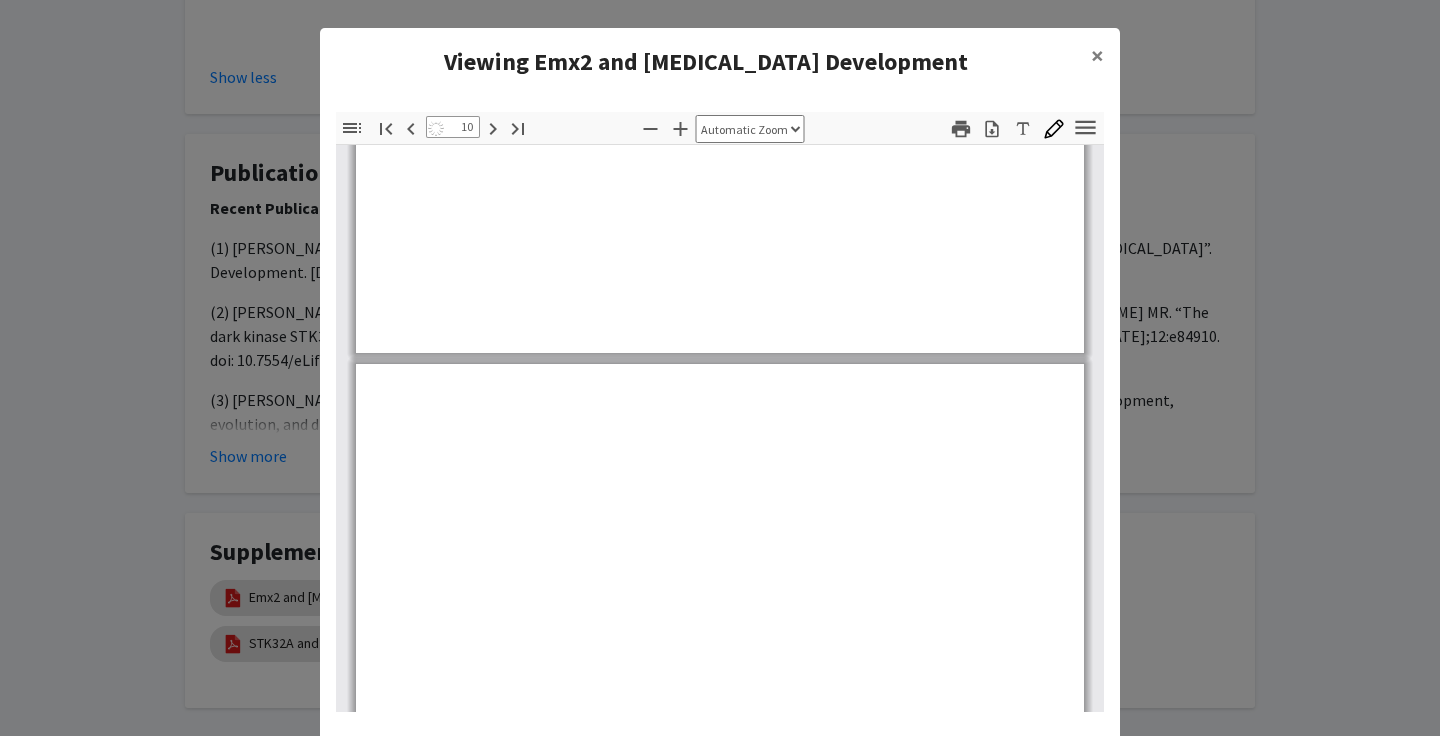 type on "11" 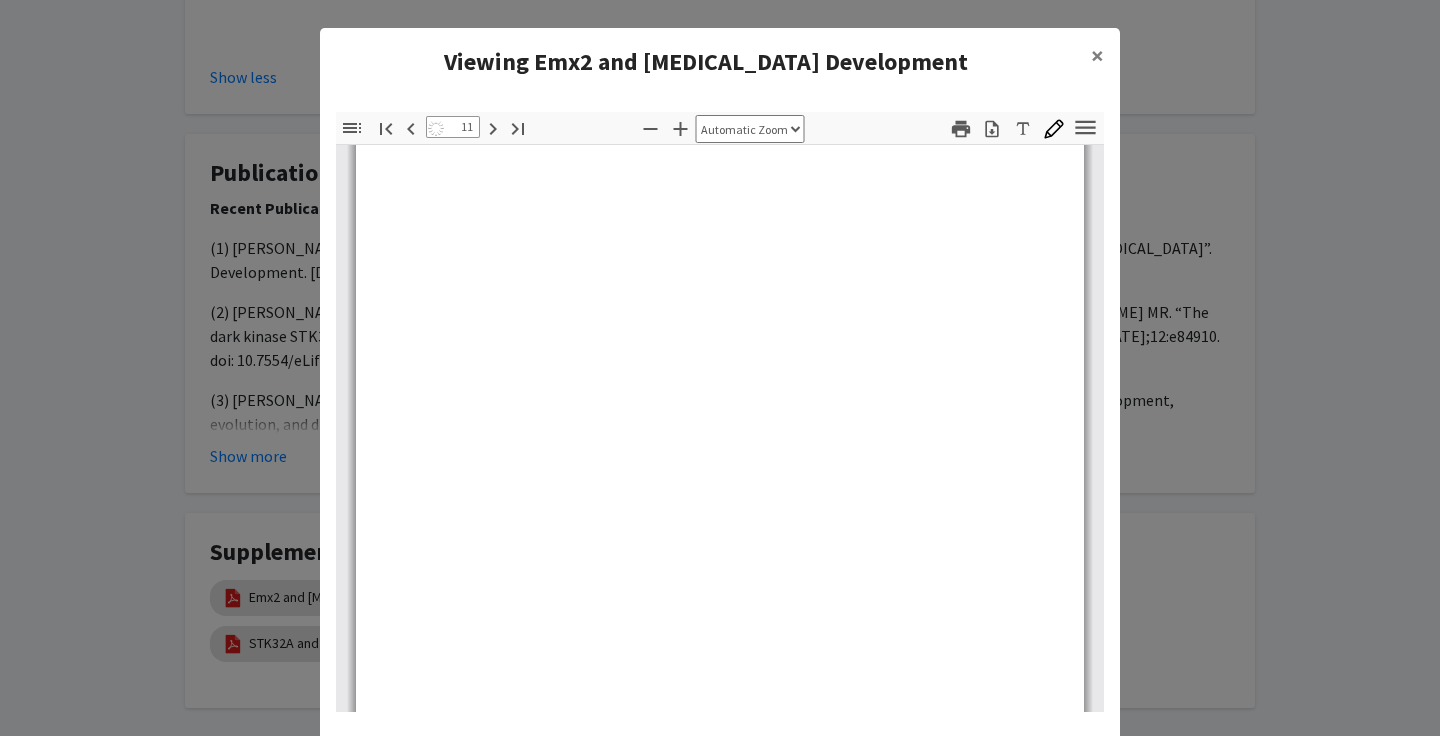 scroll, scrollTop: 9798, scrollLeft: 0, axis: vertical 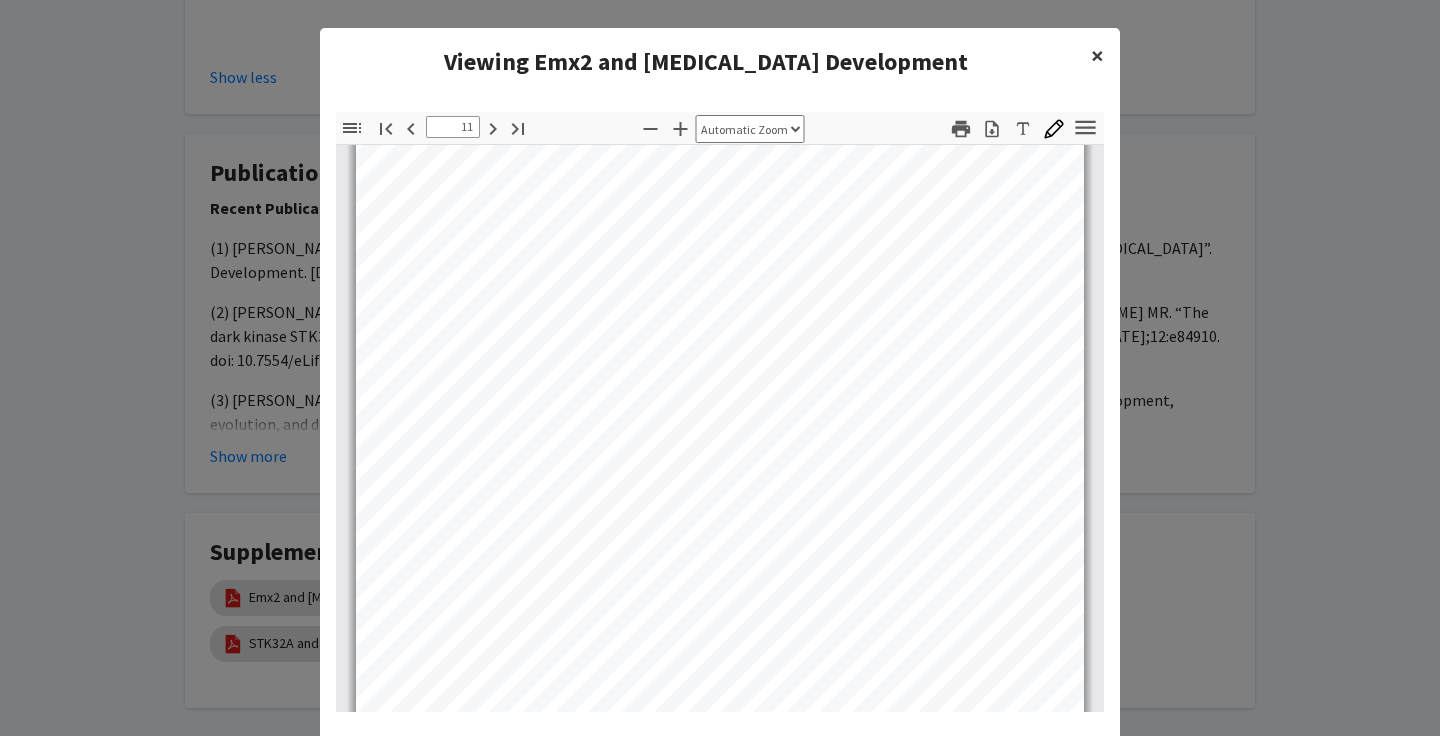 click on "×" 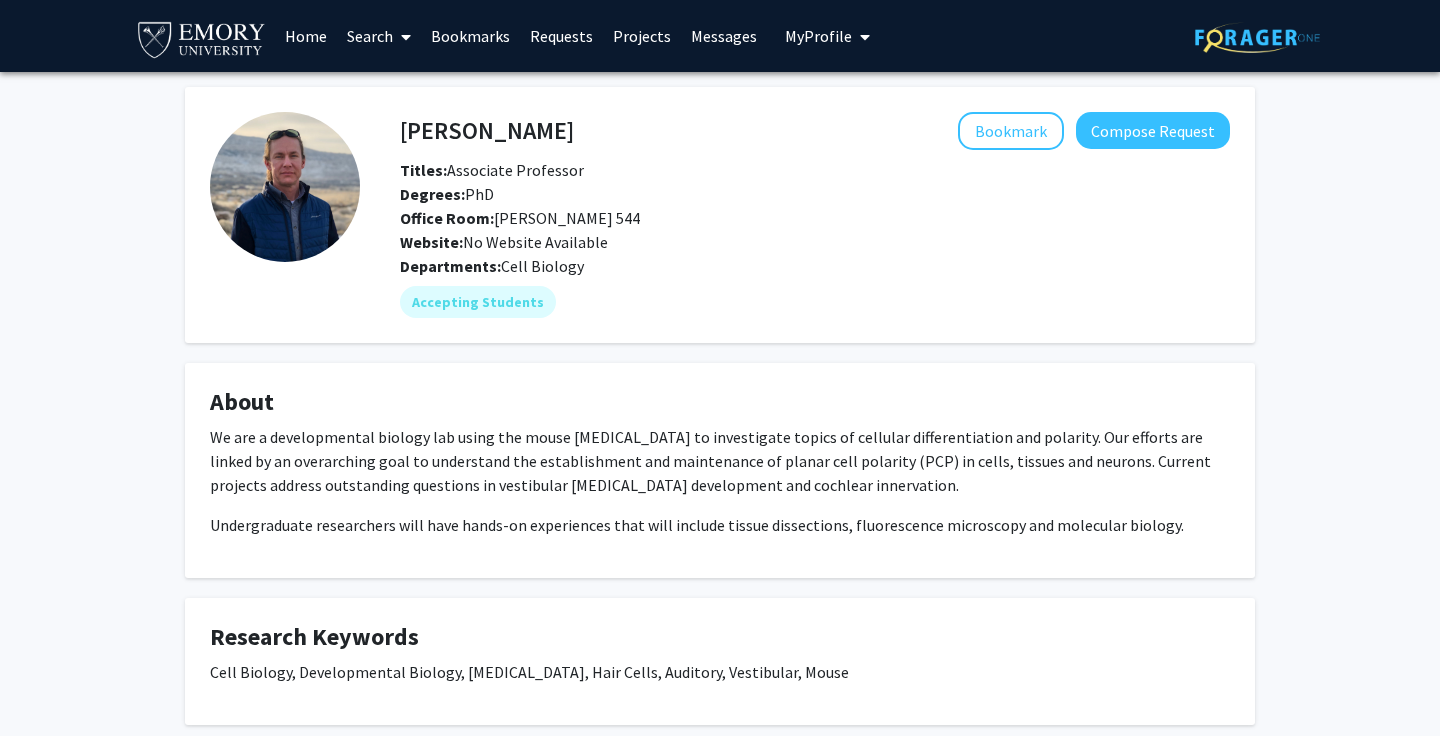 scroll, scrollTop: 216, scrollLeft: 0, axis: vertical 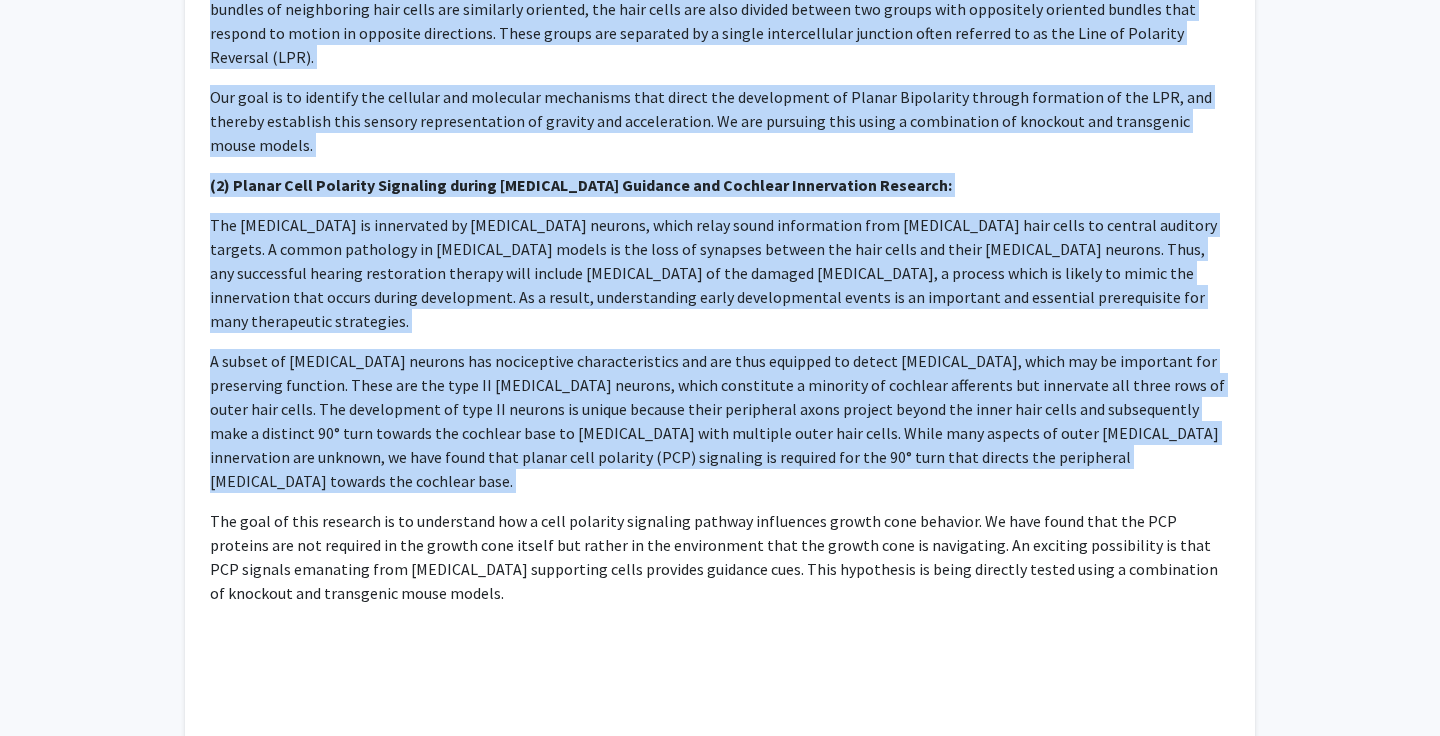drag, startPoint x: 213, startPoint y: 188, endPoint x: 398, endPoint y: 515, distance: 375.70468 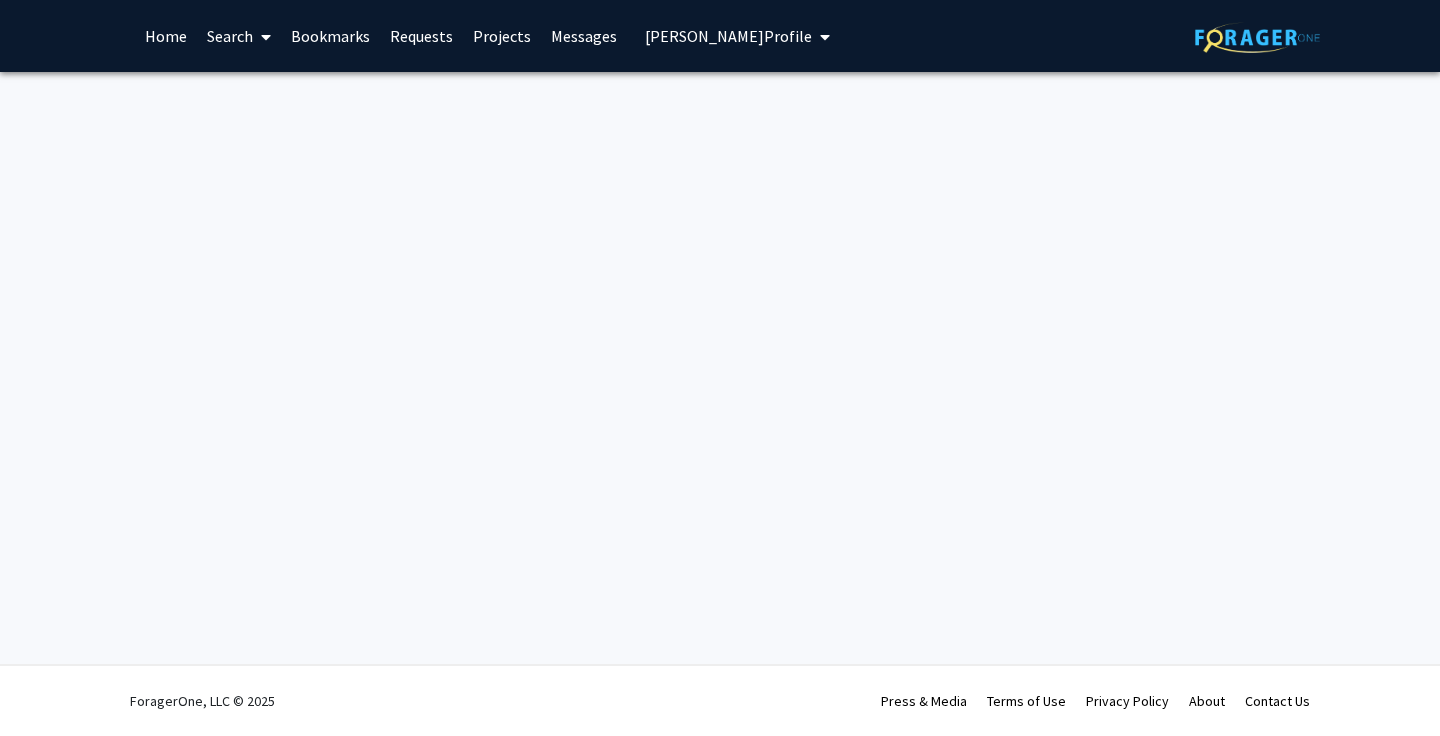 scroll, scrollTop: 0, scrollLeft: 0, axis: both 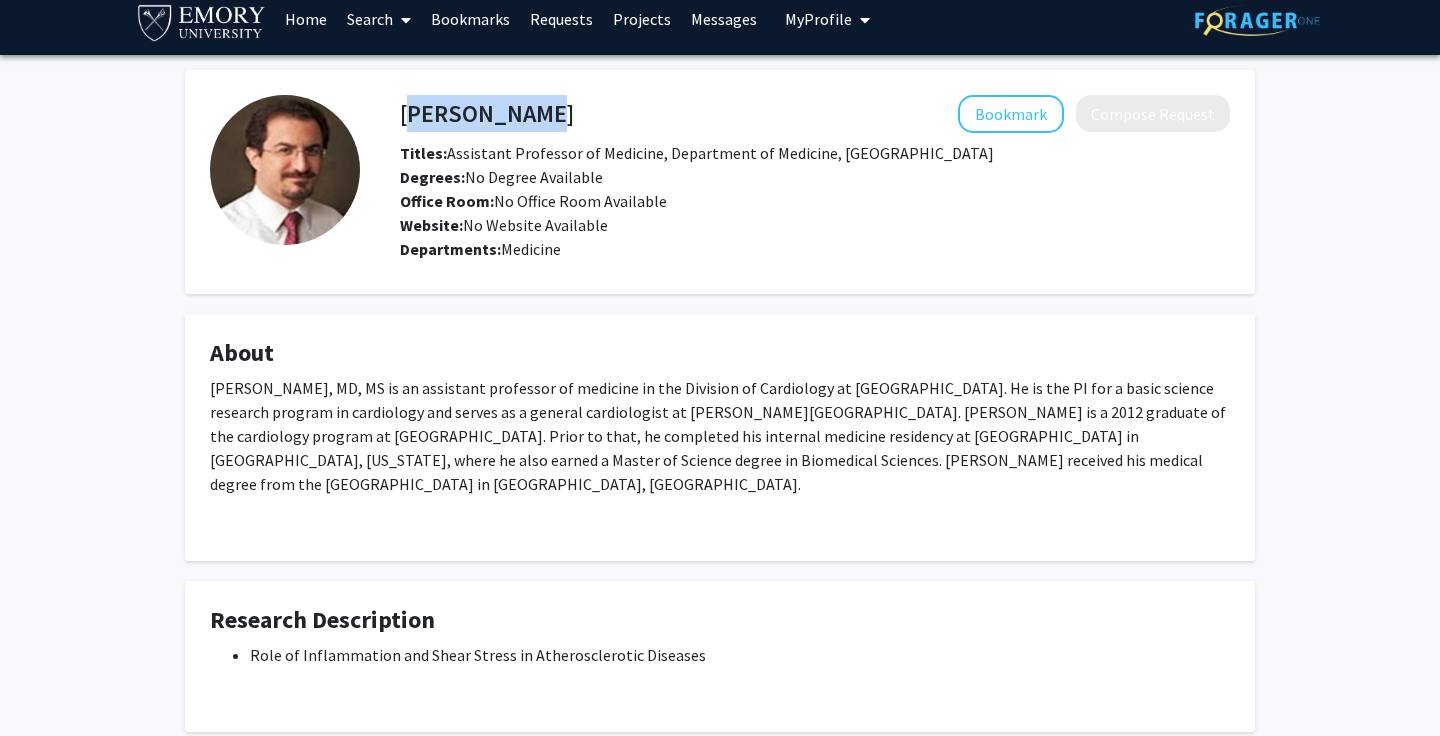 drag, startPoint x: 526, startPoint y: 121, endPoint x: 402, endPoint y: 114, distance: 124.197426 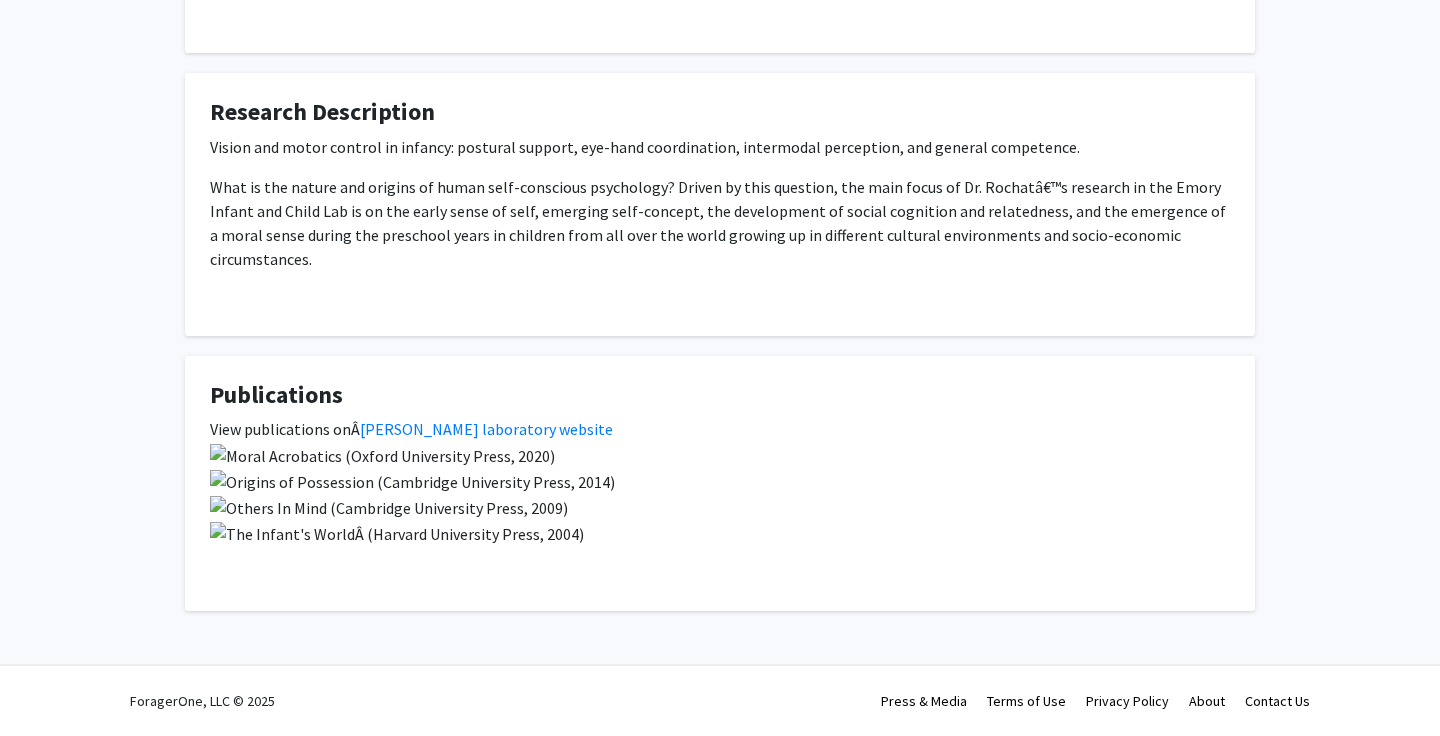 scroll, scrollTop: 501, scrollLeft: 0, axis: vertical 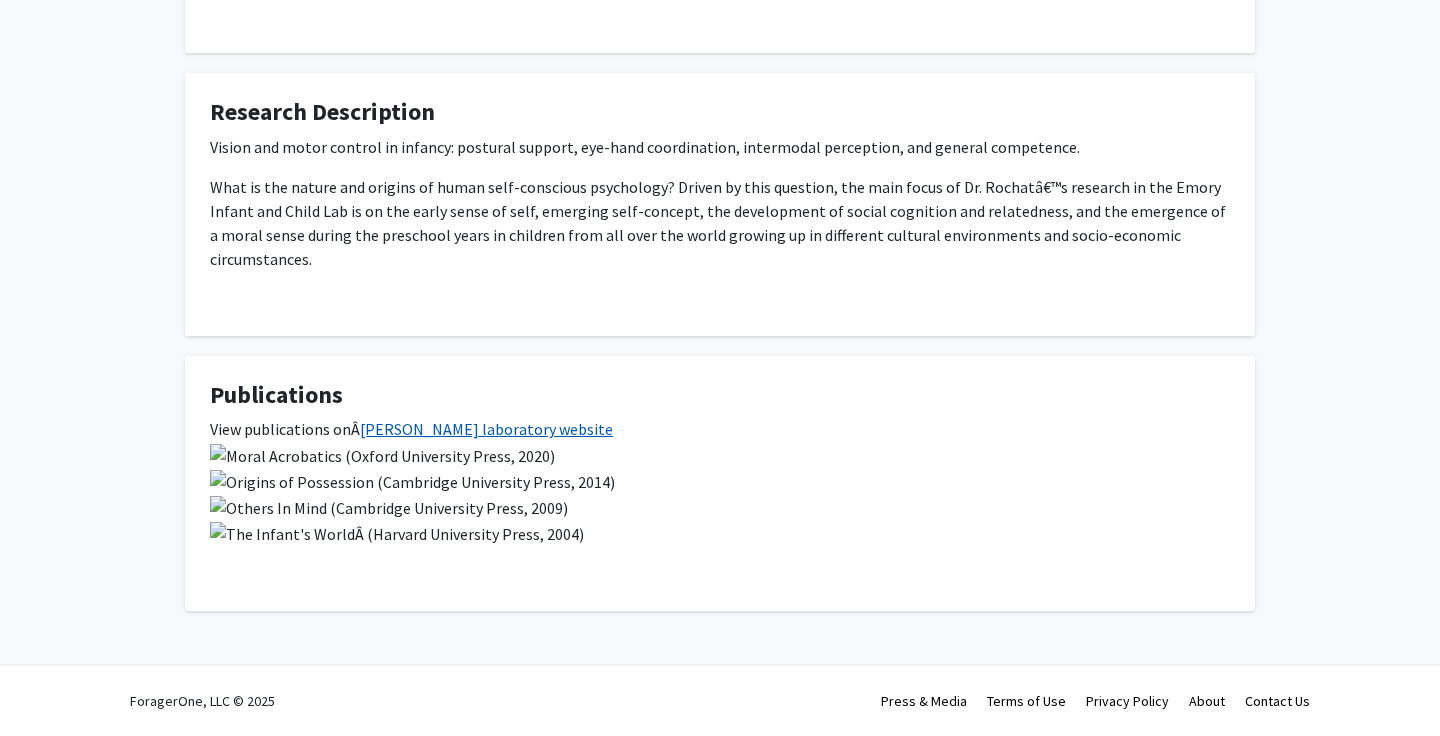 click on "[PERSON_NAME] laboratory website" 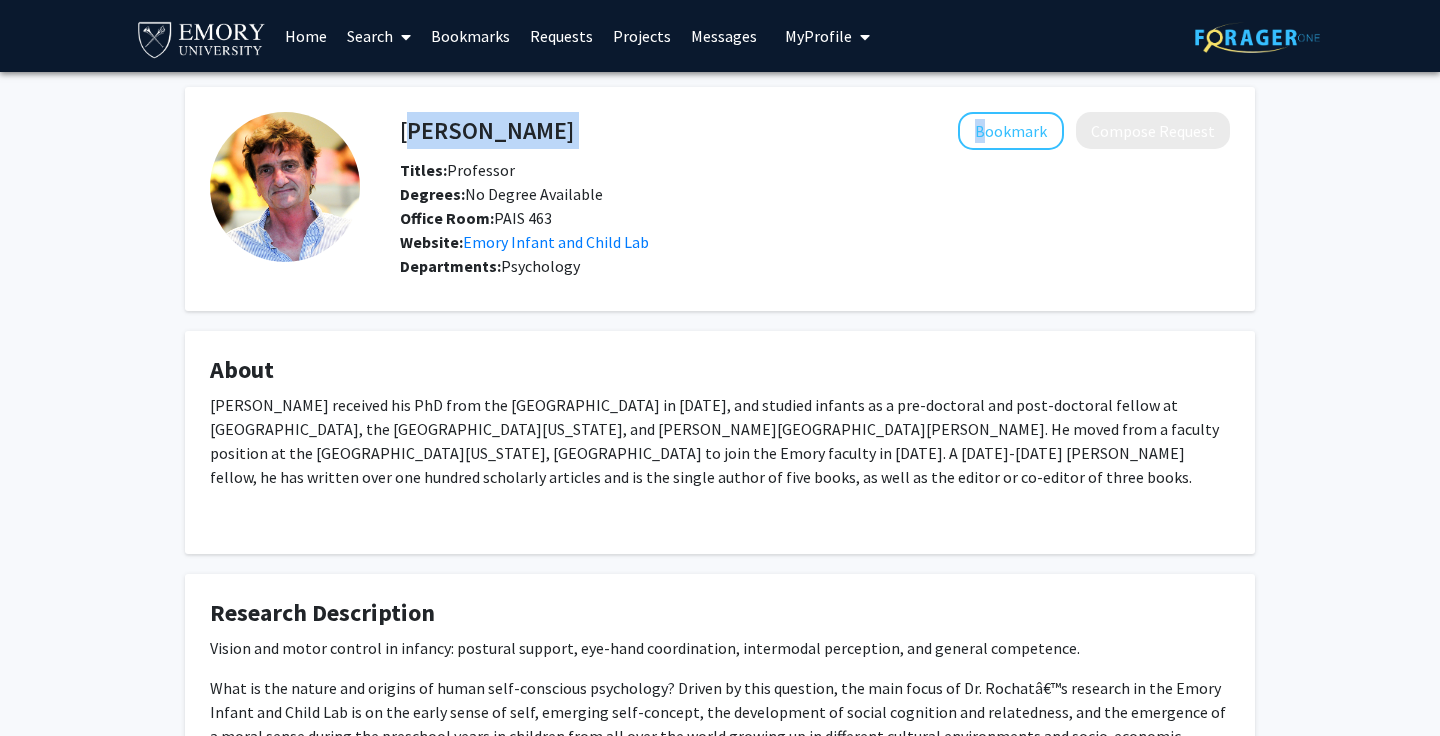 drag, startPoint x: 405, startPoint y: 137, endPoint x: 578, endPoint y: 137, distance: 173 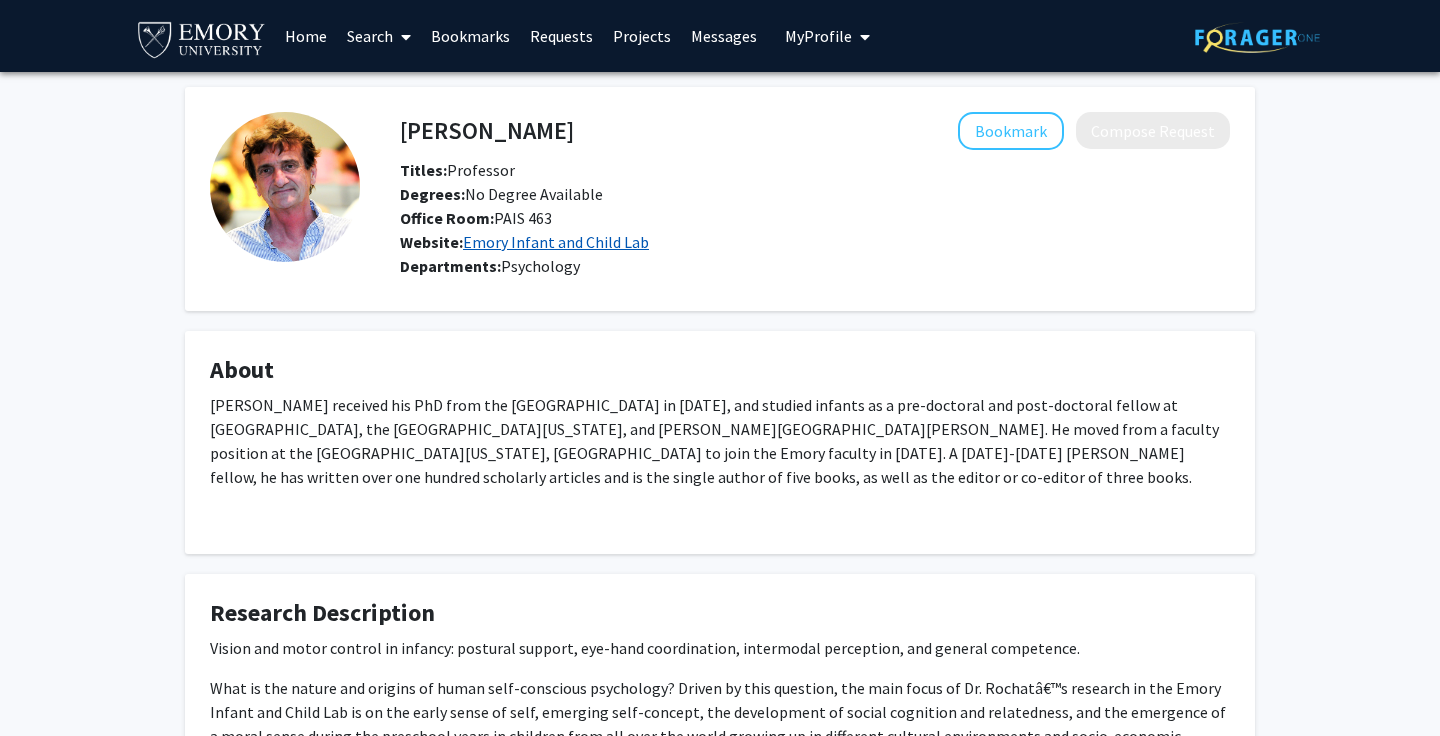 click on "Emory Infant and Child Lab" 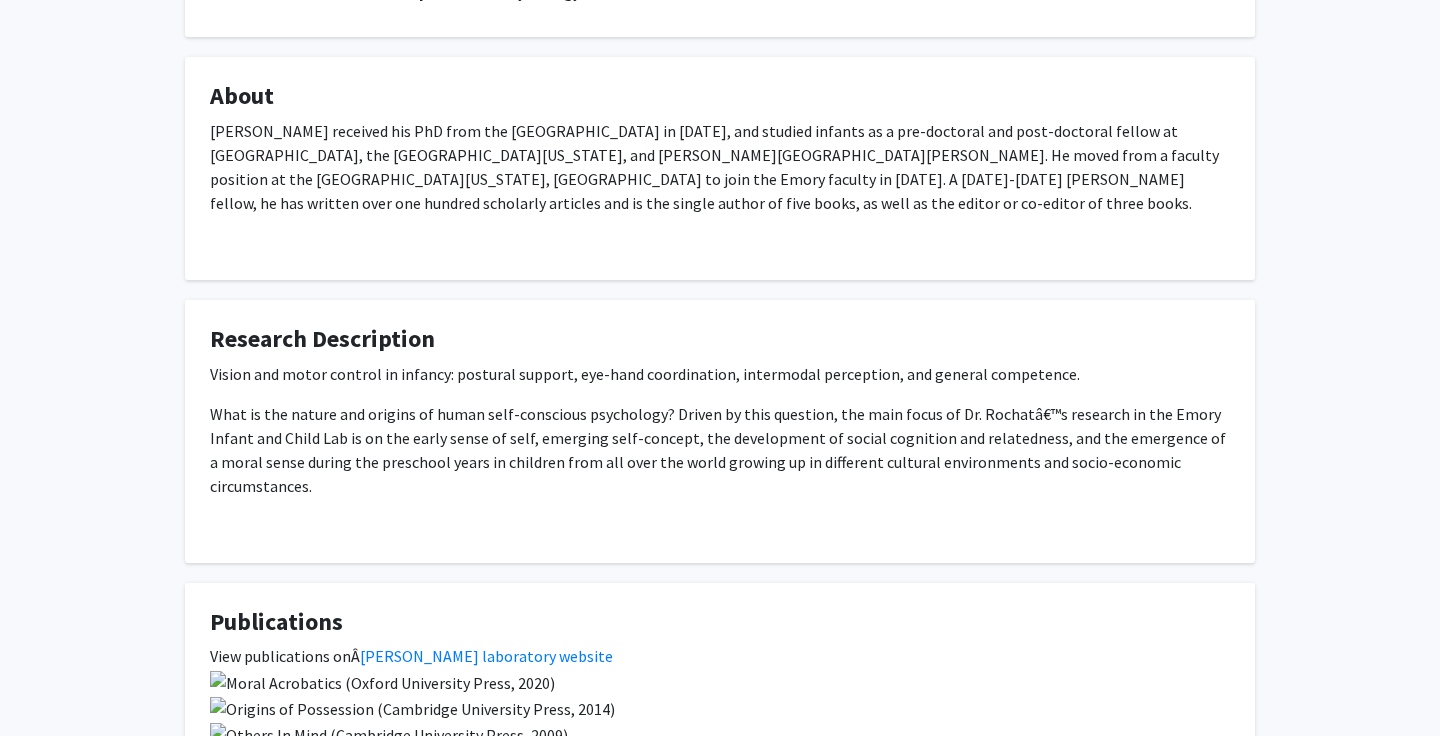 scroll, scrollTop: 275, scrollLeft: 0, axis: vertical 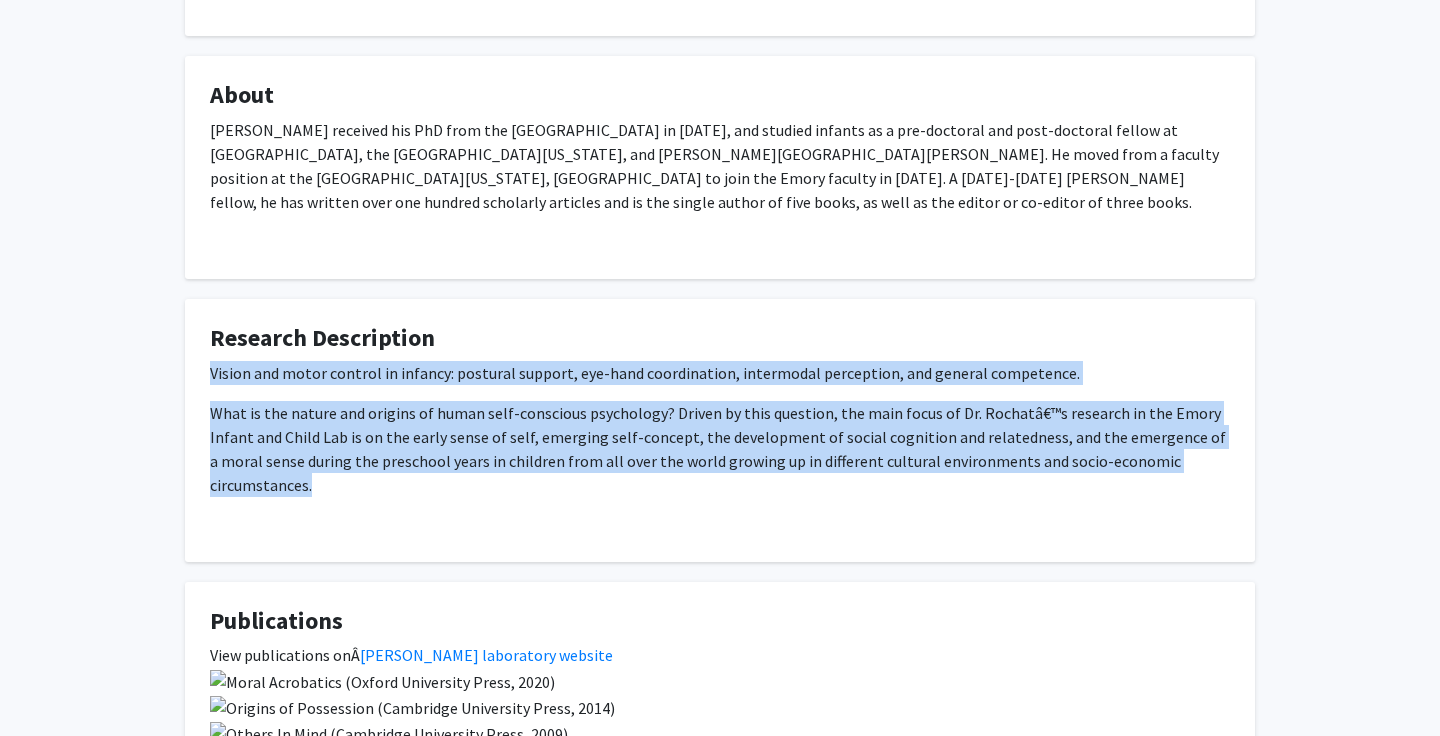 drag, startPoint x: 325, startPoint y: 487, endPoint x: 209, endPoint y: 377, distance: 159.86244 